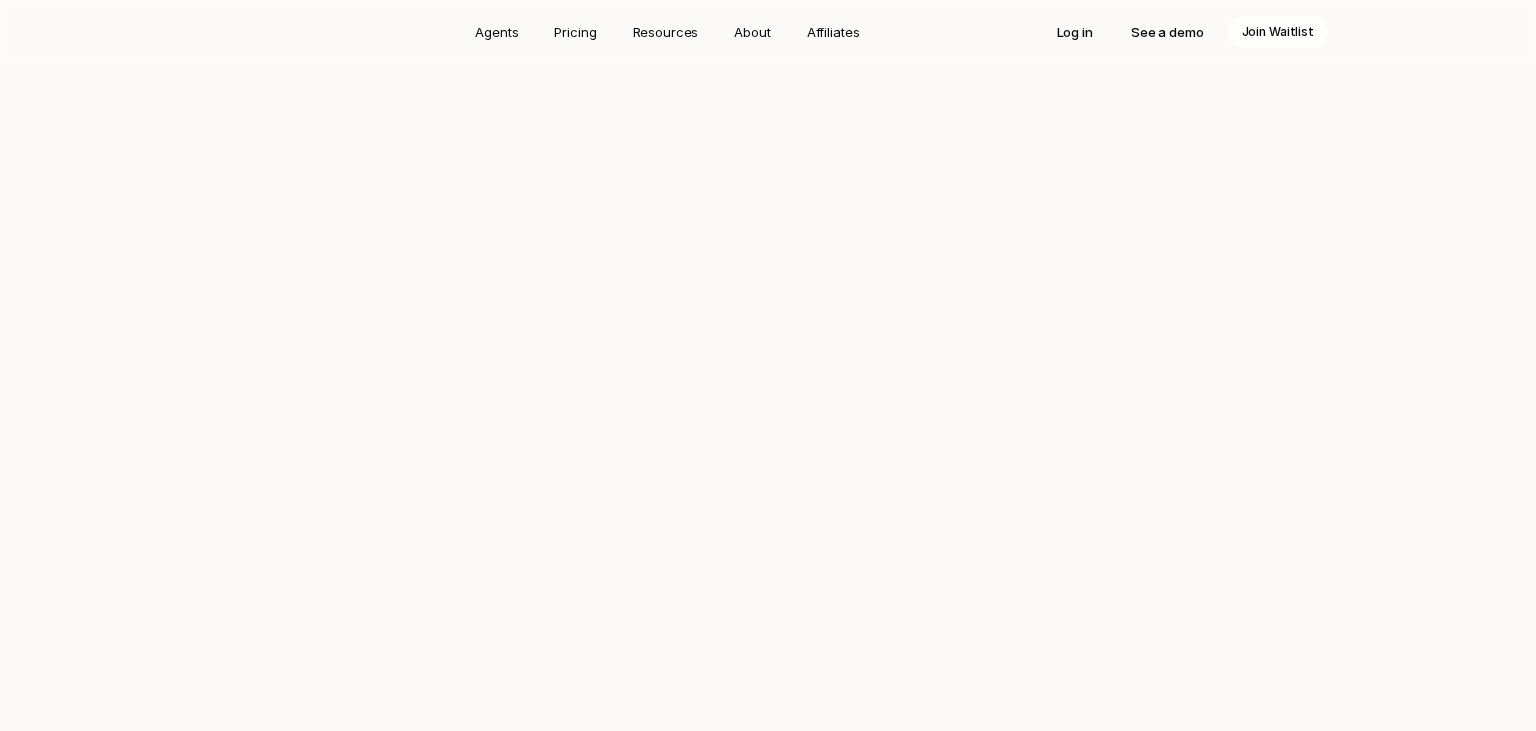 scroll, scrollTop: 0, scrollLeft: 0, axis: both 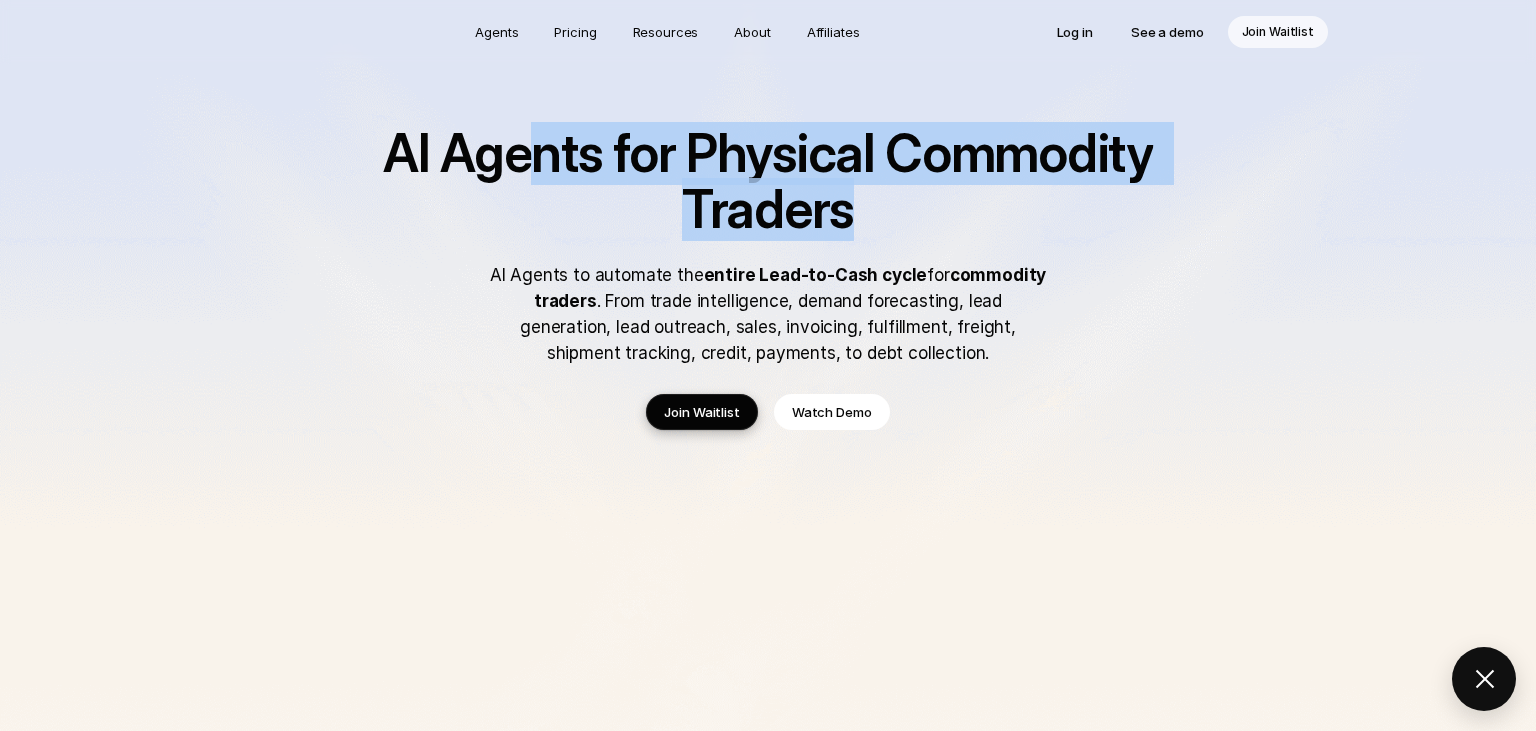 drag, startPoint x: 528, startPoint y: 158, endPoint x: 858, endPoint y: 229, distance: 337.55148 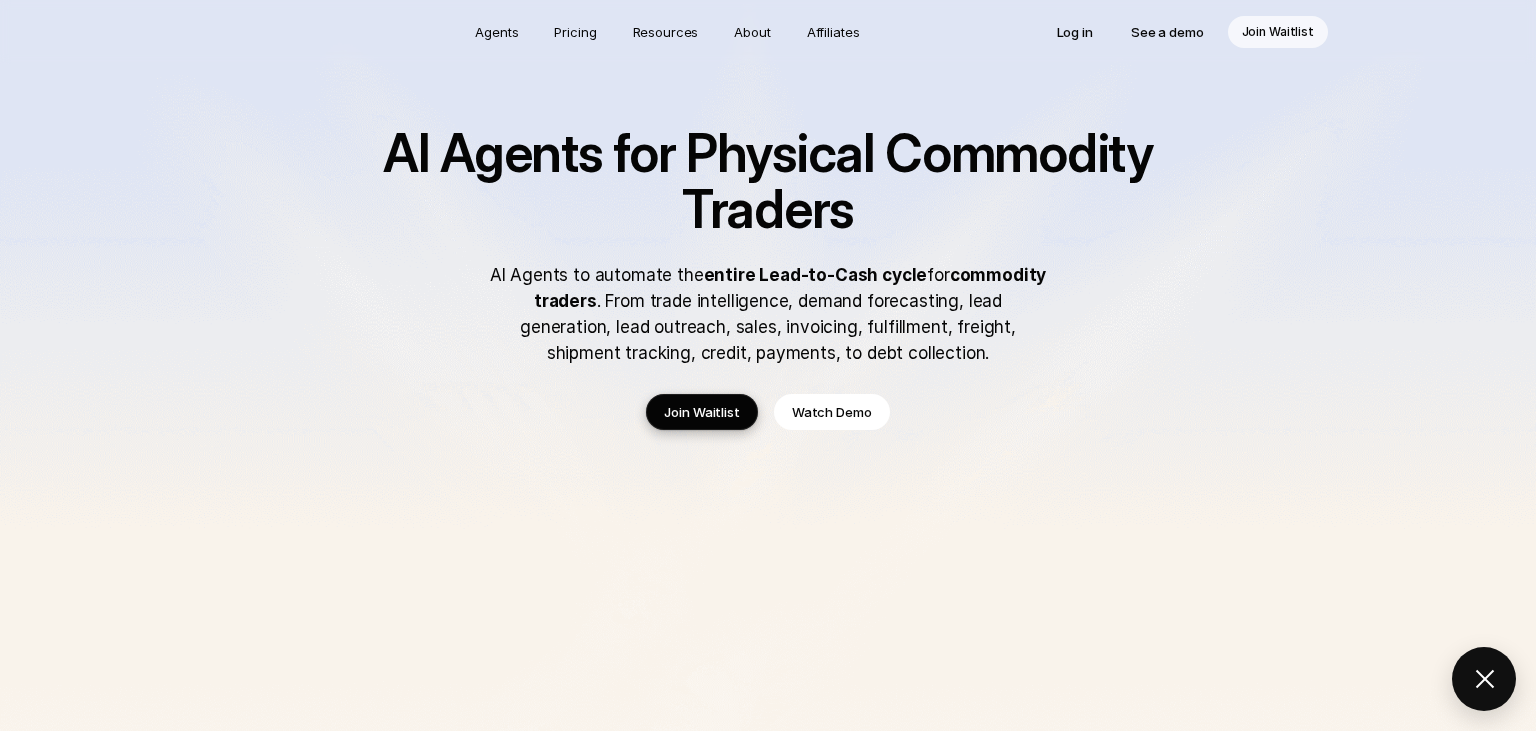 click on "AI Agents for Physical Commodity Traders" at bounding box center (768, 182) 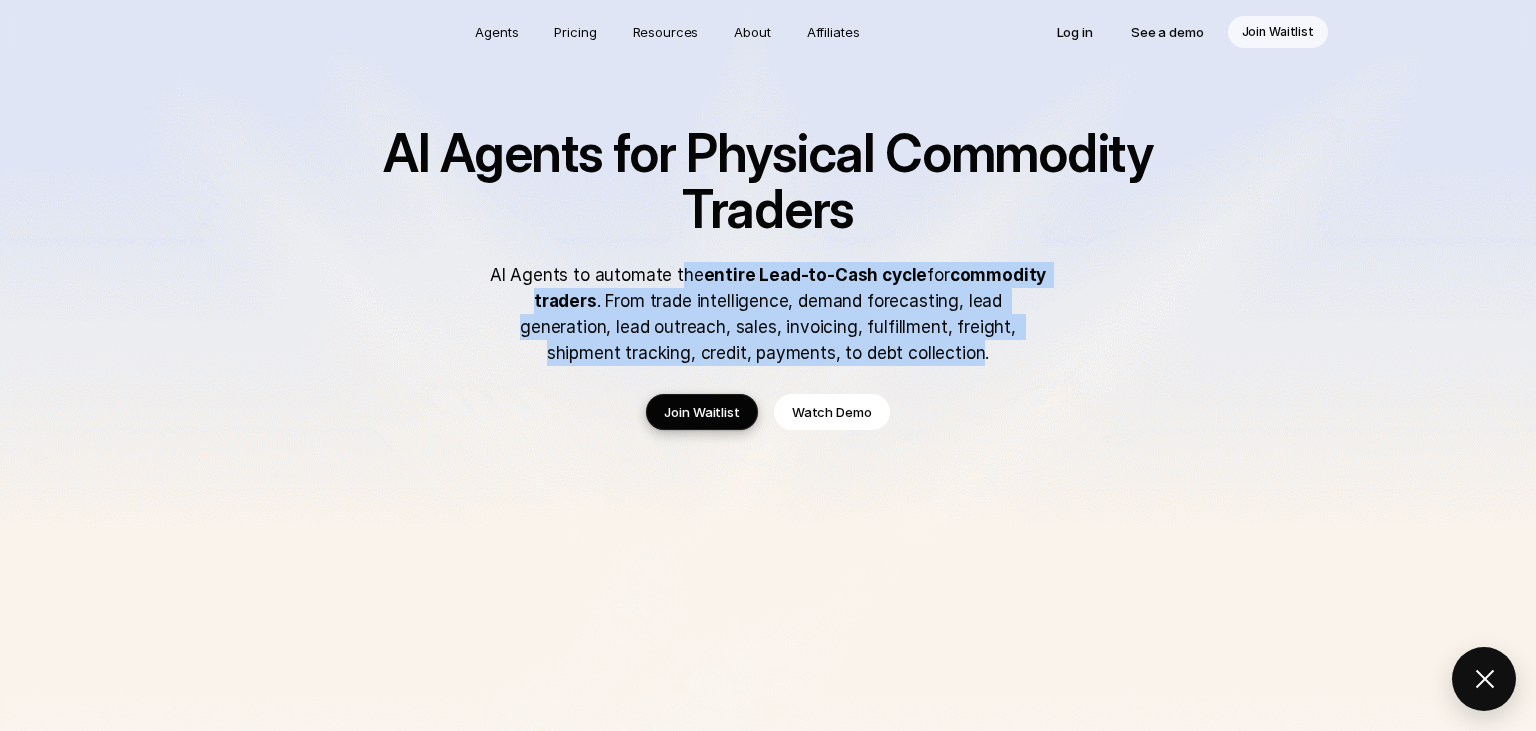 drag, startPoint x: 682, startPoint y: 270, endPoint x: 906, endPoint y: 350, distance: 237.8571 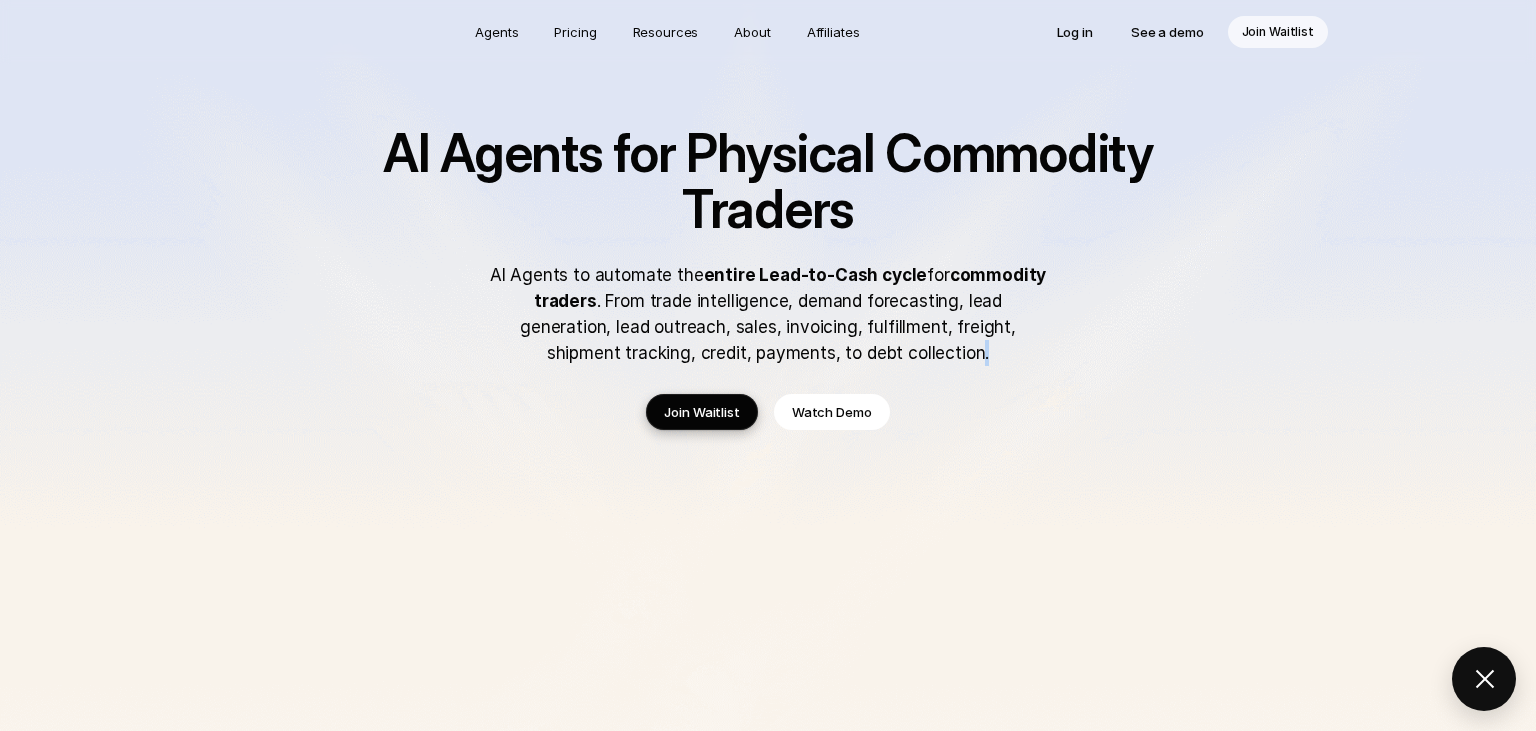 click on "AI Agents to automate the  entire Lead-to-Cash cycle  for  commodity traders . From trade intelligence, demand forecasting, lead generation, lead outreach, sales, invoicing, fulfillment, freight, shipment tracking, credit, payments, to debt collection." at bounding box center [768, 314] 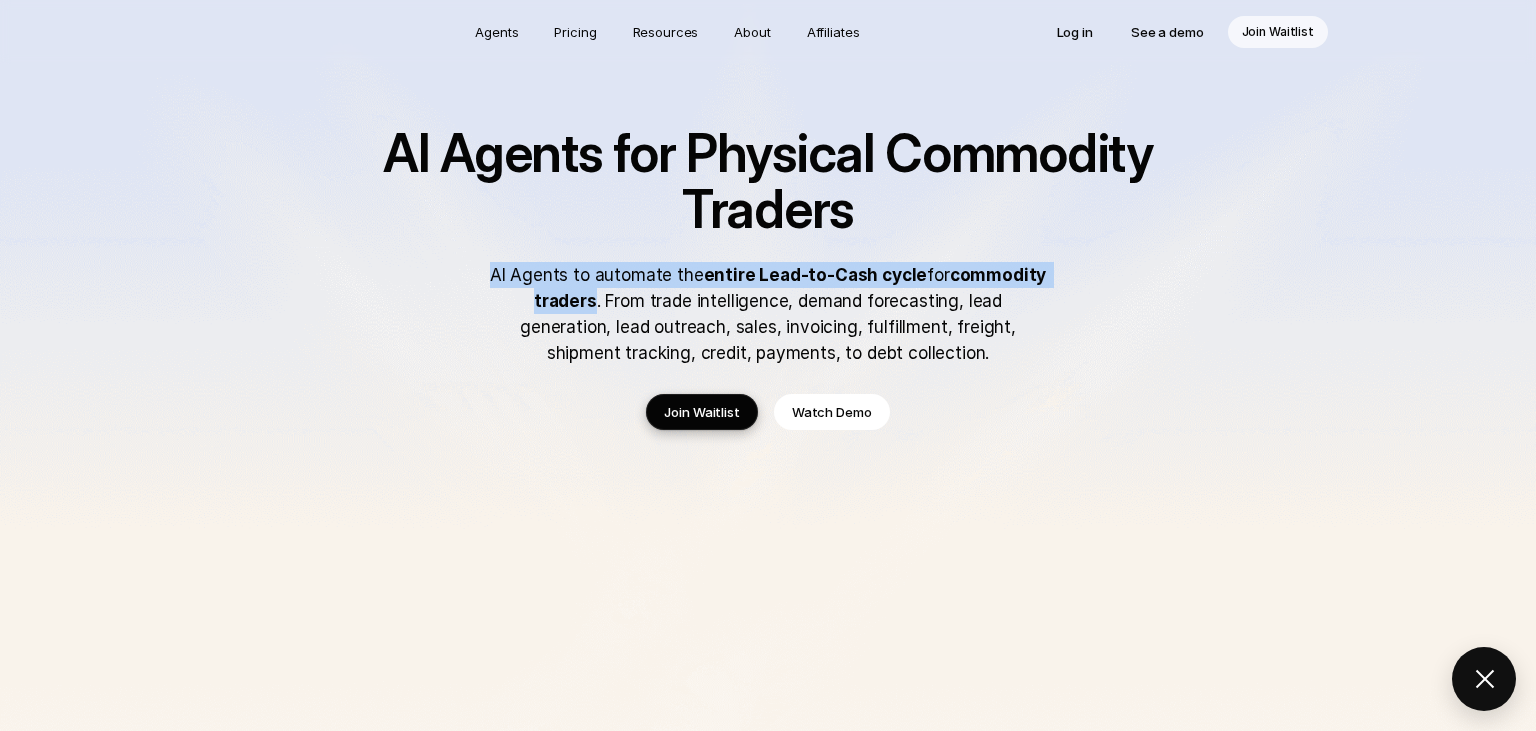 click on "AI Agents to automate the  entire Lead-to-Cash cycle  for  commodity traders . From trade intelligence, demand forecasting, lead generation, lead outreach, sales, invoicing, fulfillment, freight, shipment tracking, credit, payments, to debt collection." at bounding box center [768, 314] 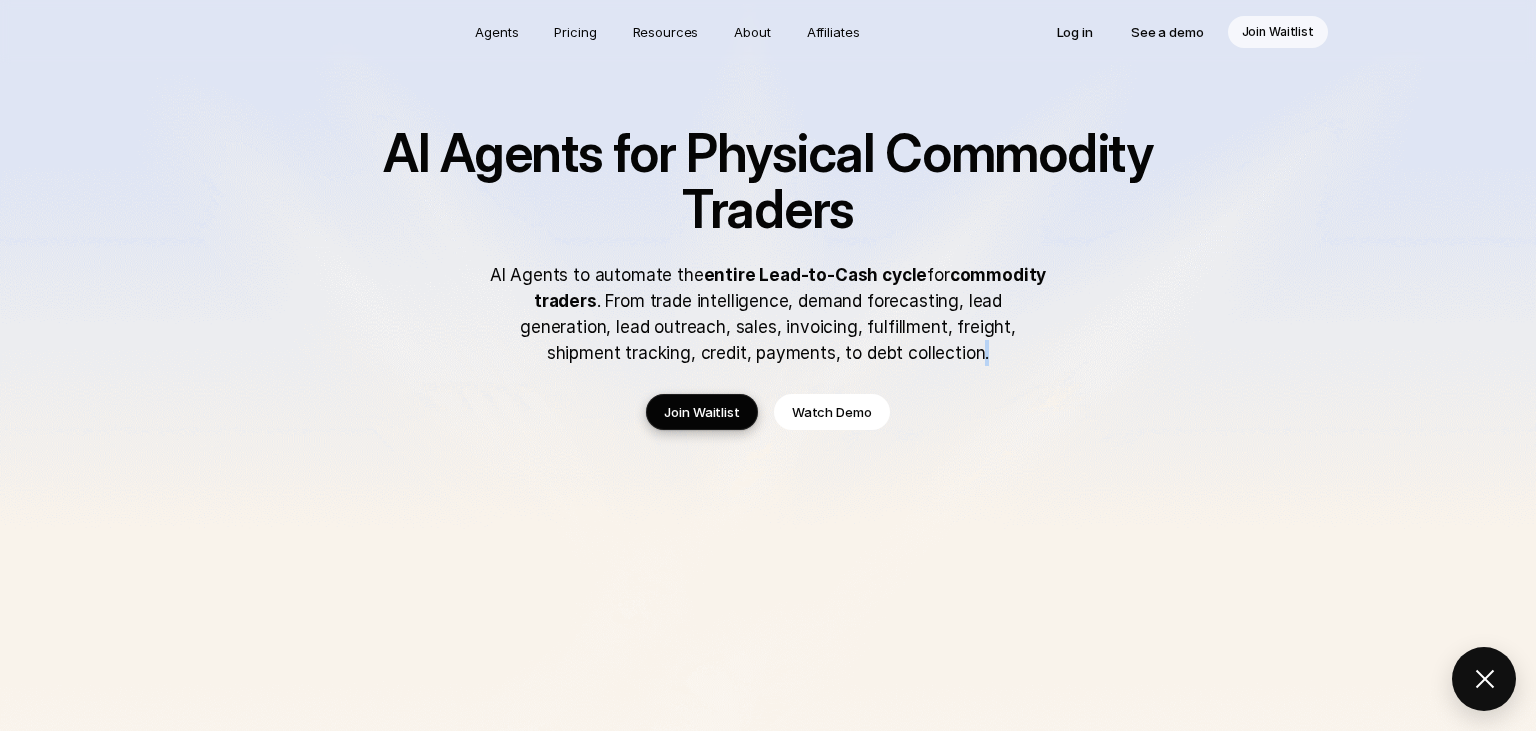 click on "AI Agents to automate the  entire Lead-to-Cash cycle  for  commodity traders . From trade intelligence, demand forecasting, lead generation, lead outreach, sales, invoicing, fulfillment, freight, shipment tracking, credit, payments, to debt collection." at bounding box center [768, 314] 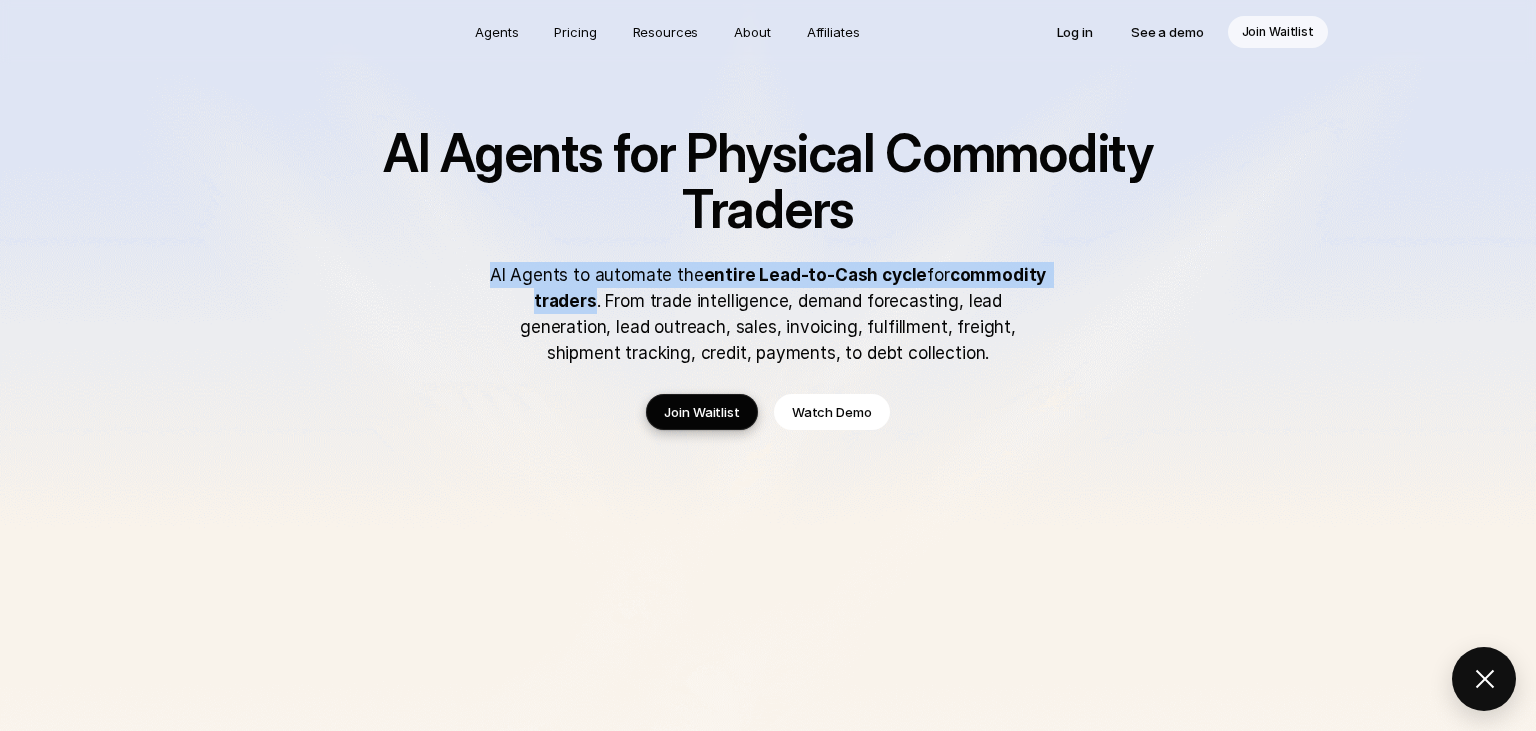 click on "AI Agents to automate the  entire Lead-to-Cash cycle  for  commodity traders . From trade intelligence, demand forecasting, lead generation, lead outreach, sales, invoicing, fulfillment, freight, shipment tracking, credit, payments, to debt collection." at bounding box center (768, 314) 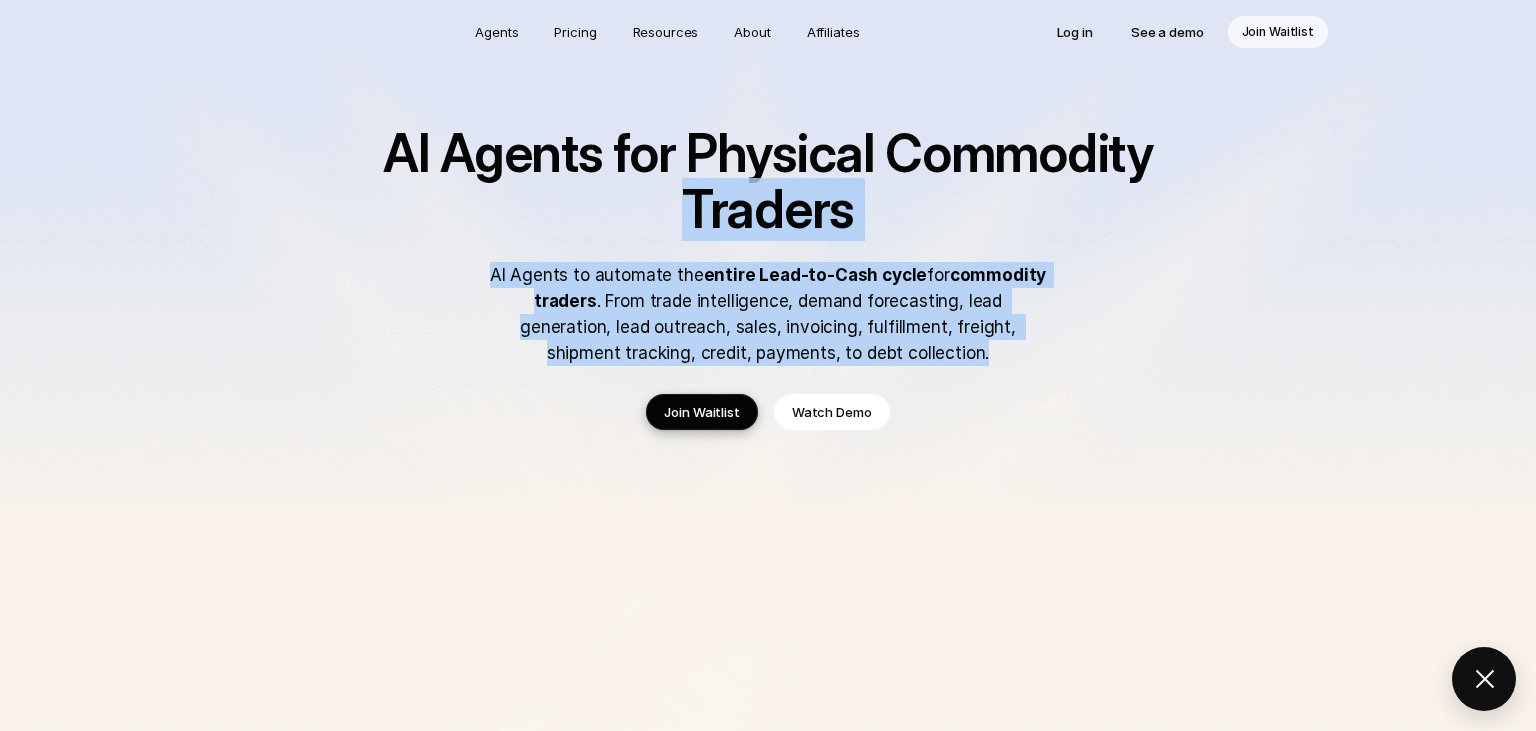 drag, startPoint x: 487, startPoint y: 266, endPoint x: 910, endPoint y: 364, distance: 434.20386 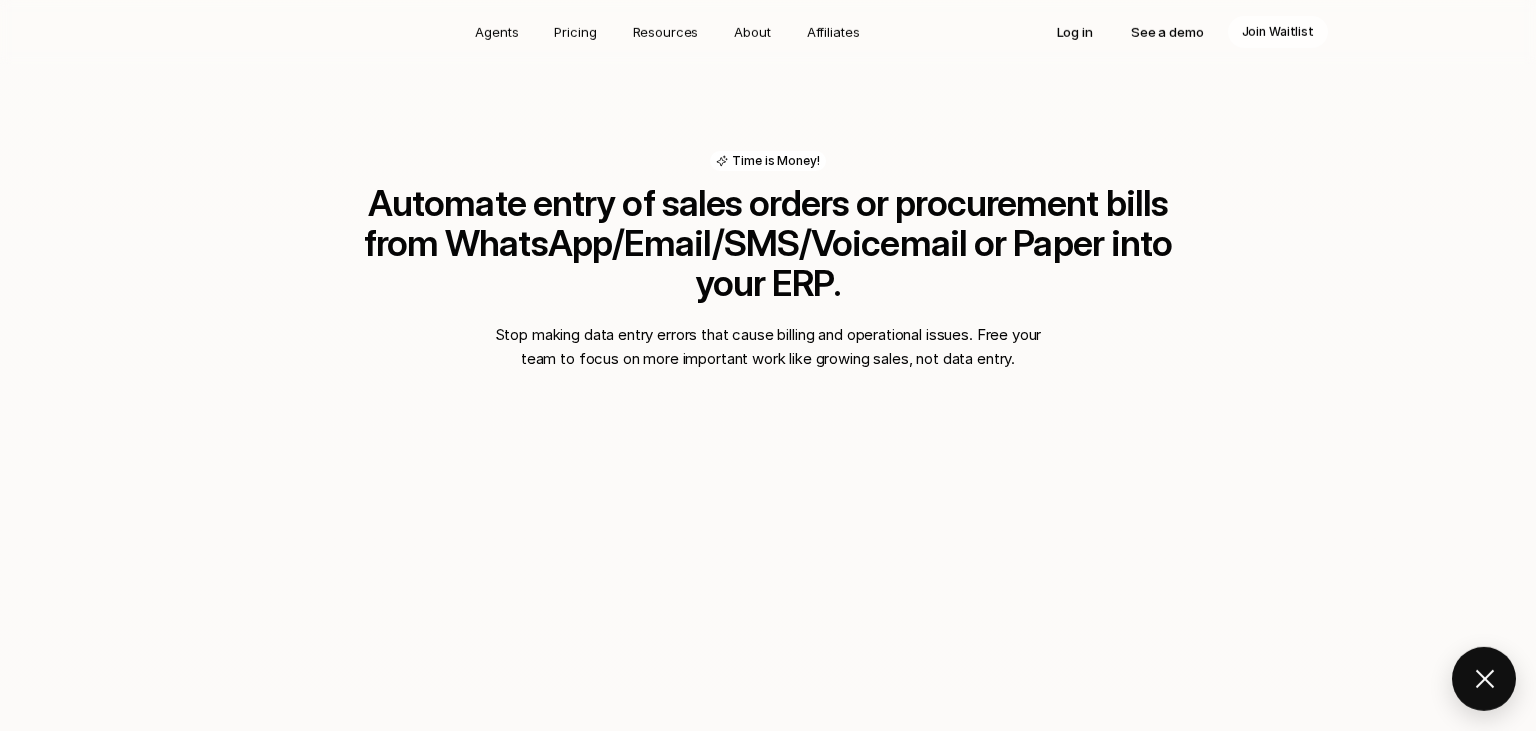 scroll, scrollTop: 1338, scrollLeft: 0, axis: vertical 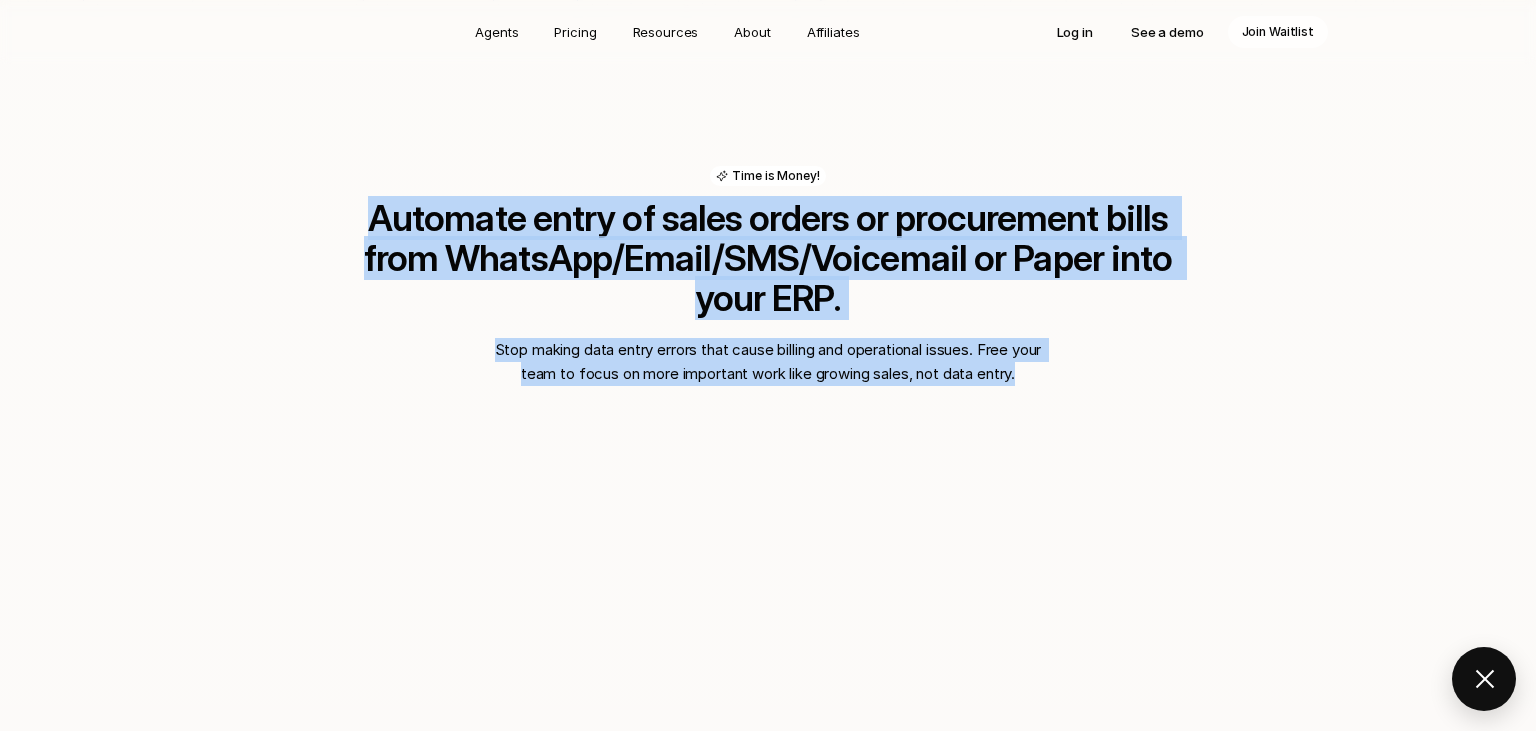drag, startPoint x: 335, startPoint y: 214, endPoint x: 1270, endPoint y: 266, distance: 936.4449 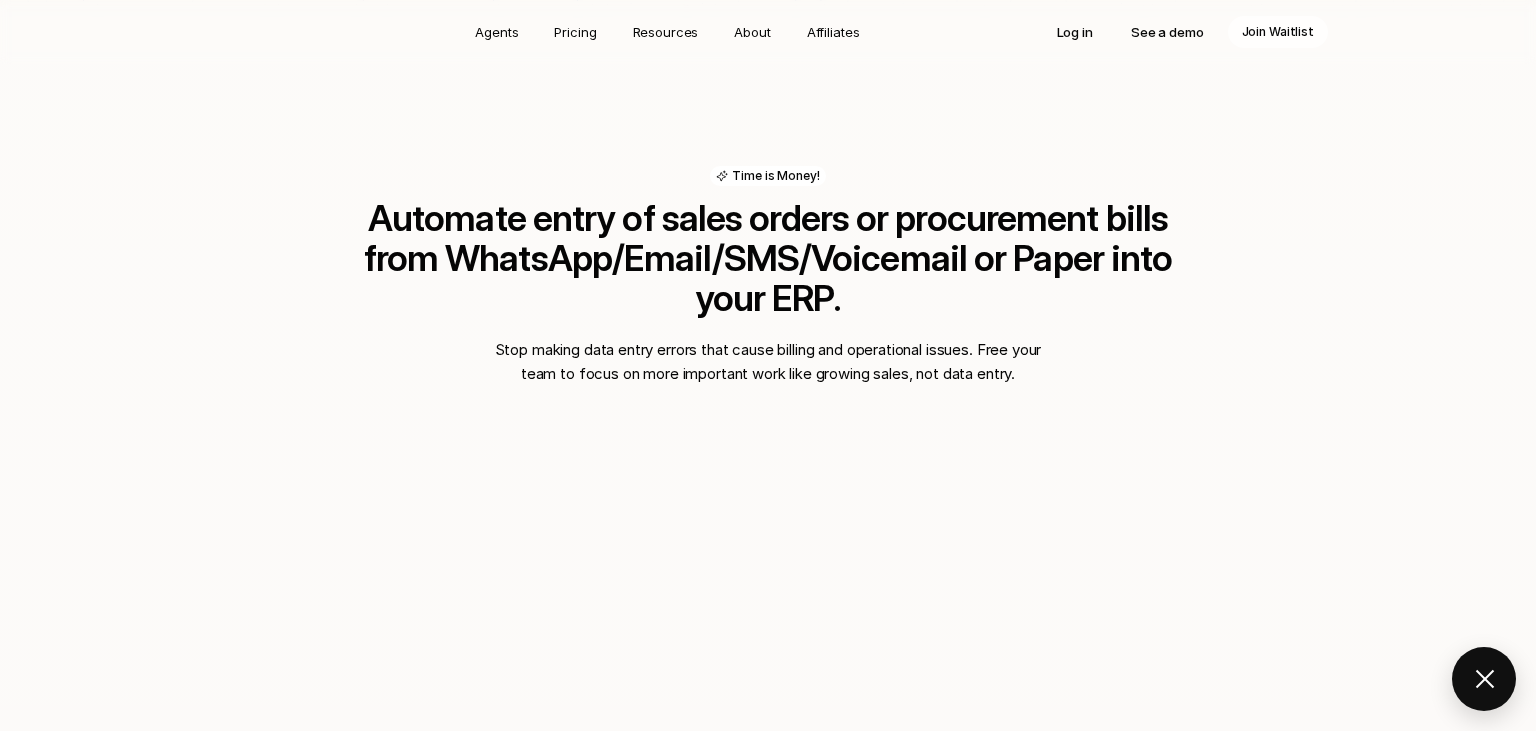 click on "Time is Money! Automate entry of sales orders or procurement bills from WhatsApp/Email/SMS/Voicemail or Paper into your ERP. Stop making data entry errors that cause billing and operational issues. Free your team to focus on more important work like growing sales, not data entry. ERP Integration Seamlessly integrate your ERP or IMS or WMS & start using our AI Assistant to do your work. No need to ditch your ERP! Sales Rep Agent Automate generation of 1000s of sales leads. Automate outreach via Email, WhatsApp, or AI-Voice phone calls to qualify sales leads. Sales Order Agent Automate entry of sales orders from Email, WhatsApp, Voicemail, SMS, Paper into your ERP system.  Inbounds Agent Automate your Inbounds management workflows e.g. reviewing & approving inbounds, generating GRNs! Outbounds Agent Automate your Outbounds management workflows e.g. reviewing & approving outbounds! Returns Agent Automate your returns management workflows e.g. reviewing & approving returns, generating GRNs! Procurement Agent" at bounding box center (768, 705) 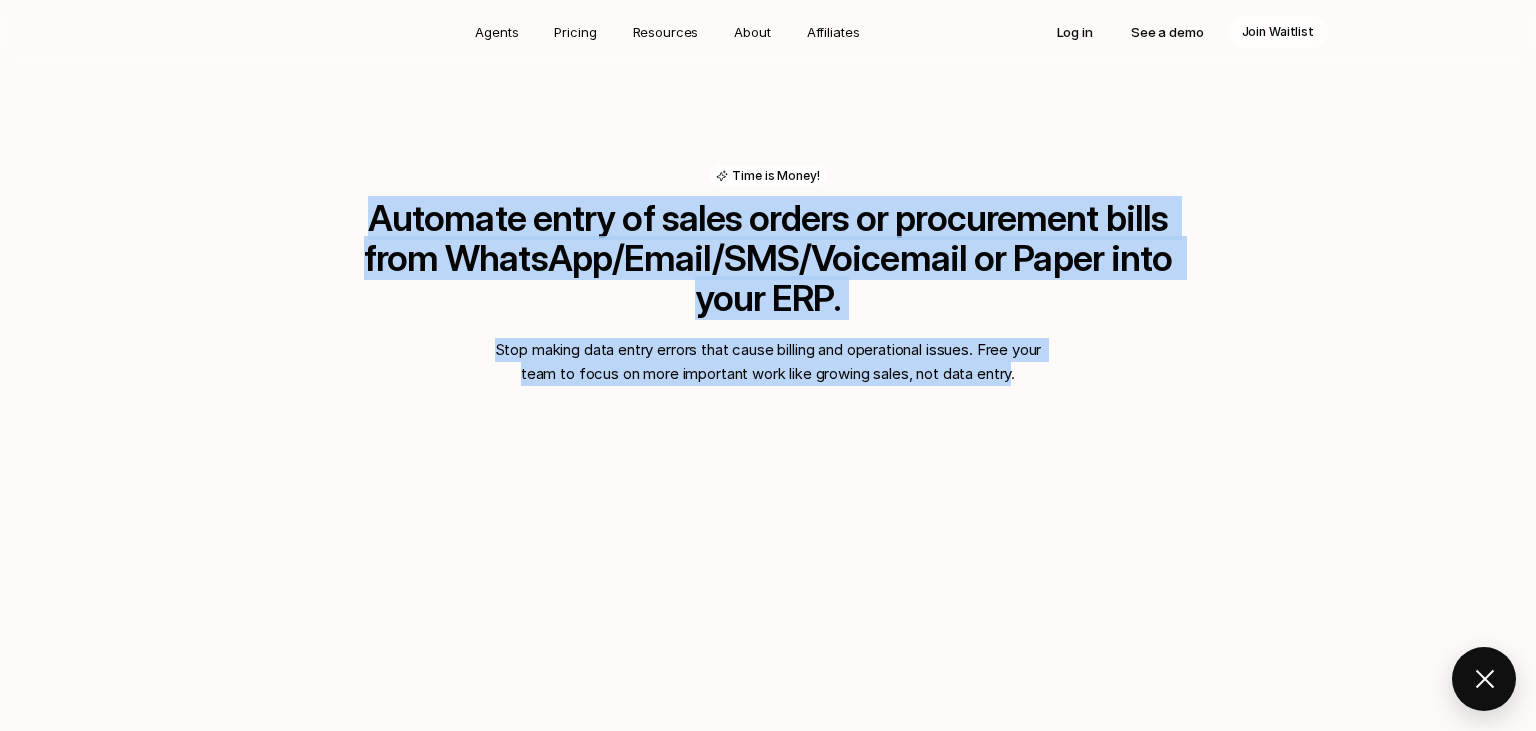drag, startPoint x: 330, startPoint y: 214, endPoint x: 1034, endPoint y: 337, distance: 714.66425 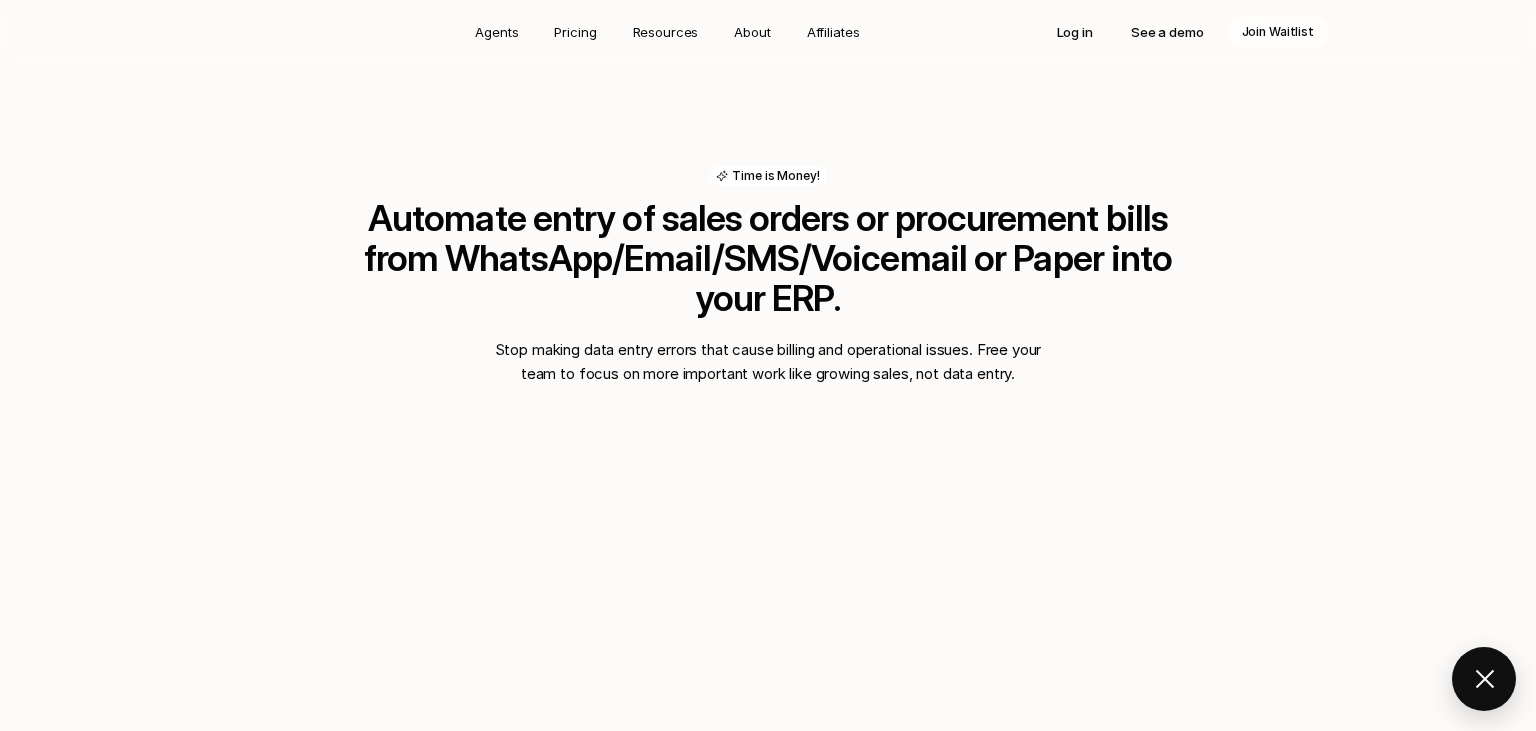 click on "Stop making data entry errors that cause billing and operational issues. Free your team to focus on more important work like growing sales, not data entry." at bounding box center [768, 362] 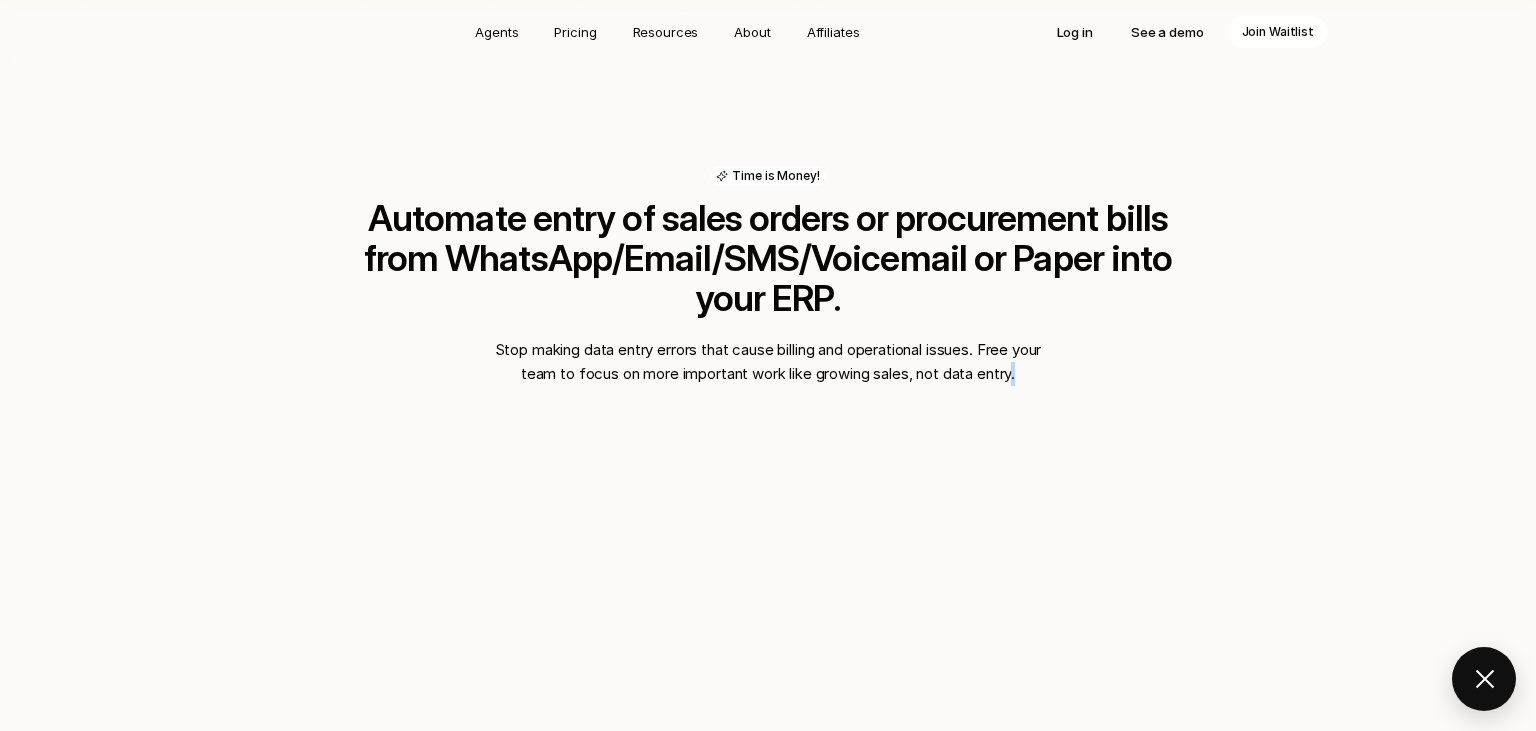 click on "Stop making data entry errors that cause billing and operational issues. Free your team to focus on more important work like growing sales, not data entry." at bounding box center (768, 362) 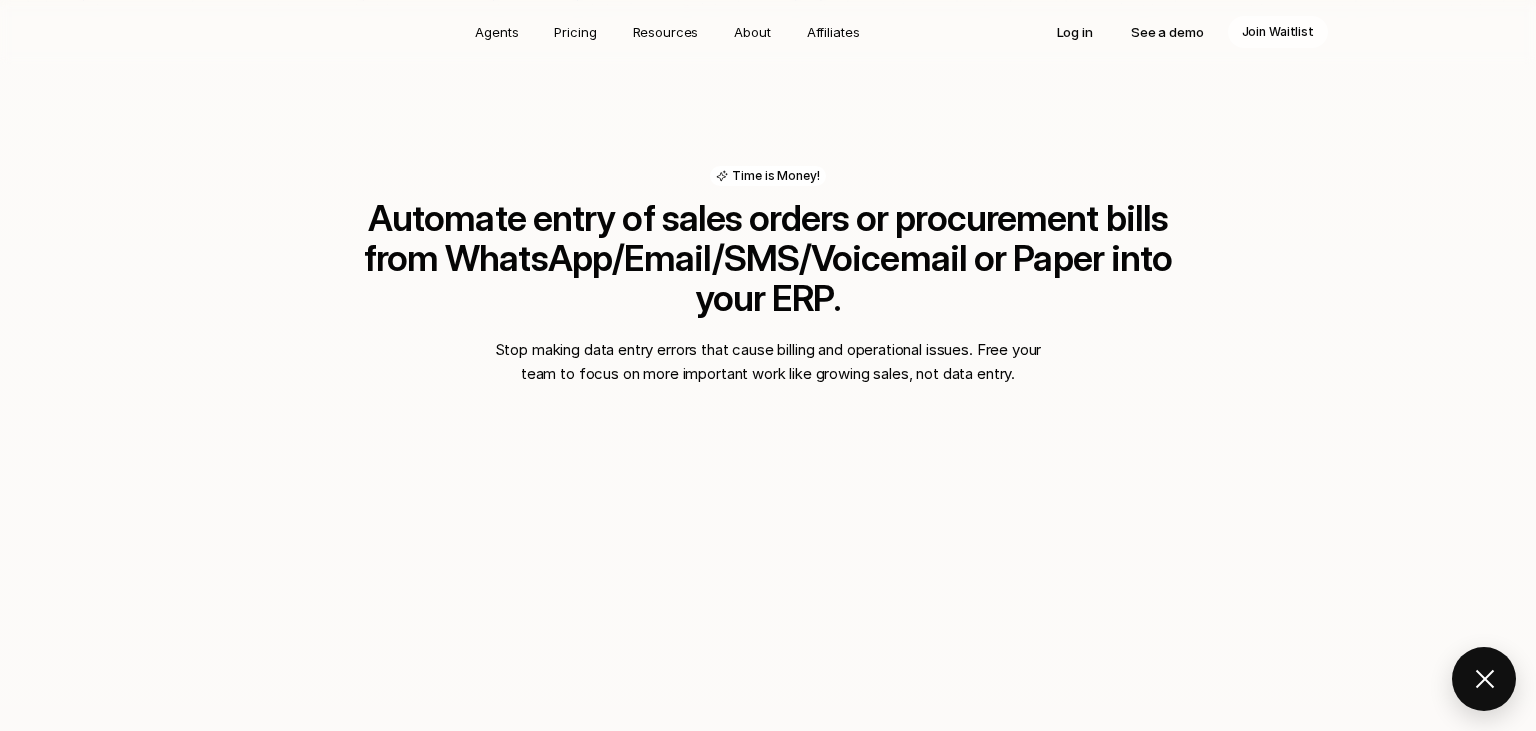 click on "Stop making data entry errors that cause billing and operational issues. Free your team to focus on more important work like growing sales, not data entry." at bounding box center (768, 362) 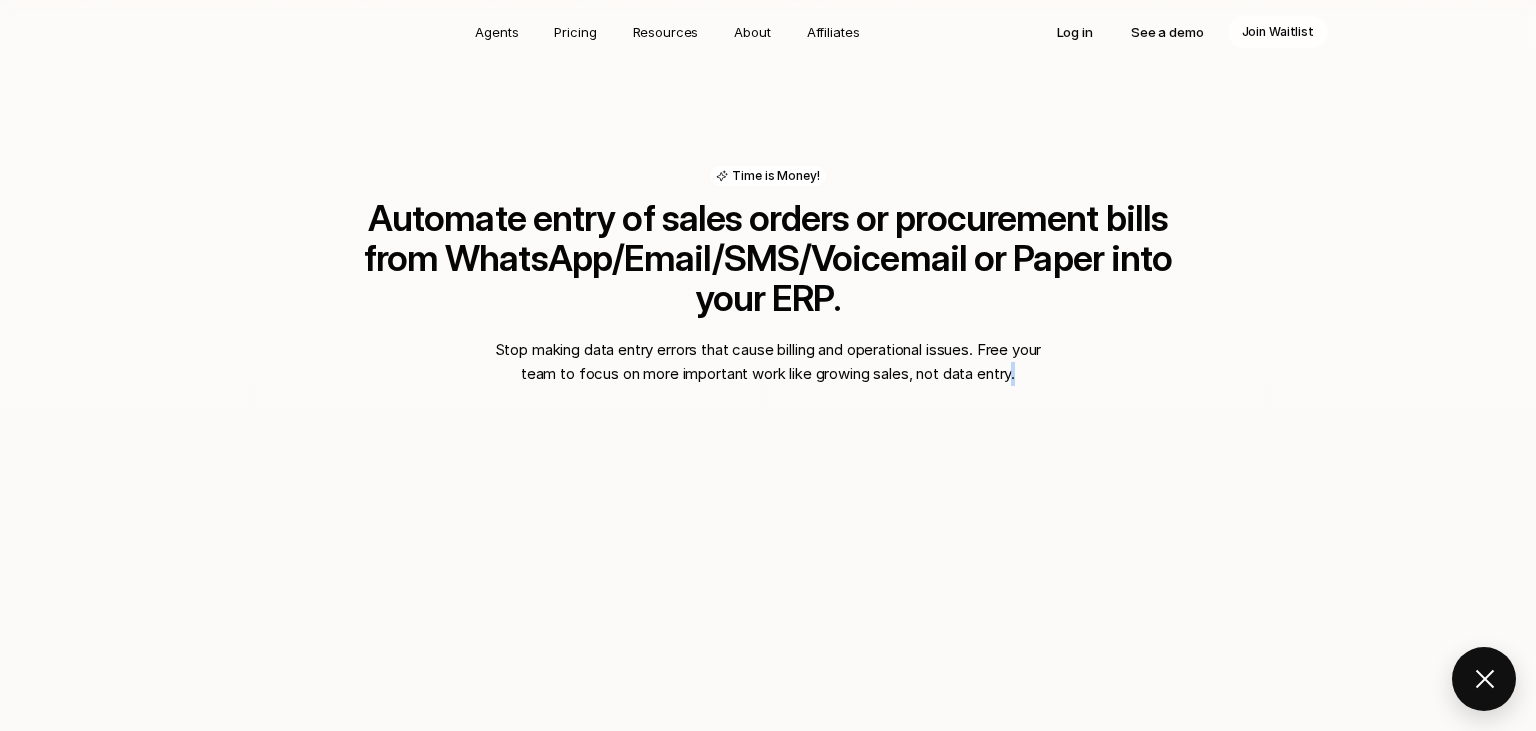 click on "Stop making data entry errors that cause billing and operational issues. Free your team to focus on more important work like growing sales, not data entry." at bounding box center (768, 362) 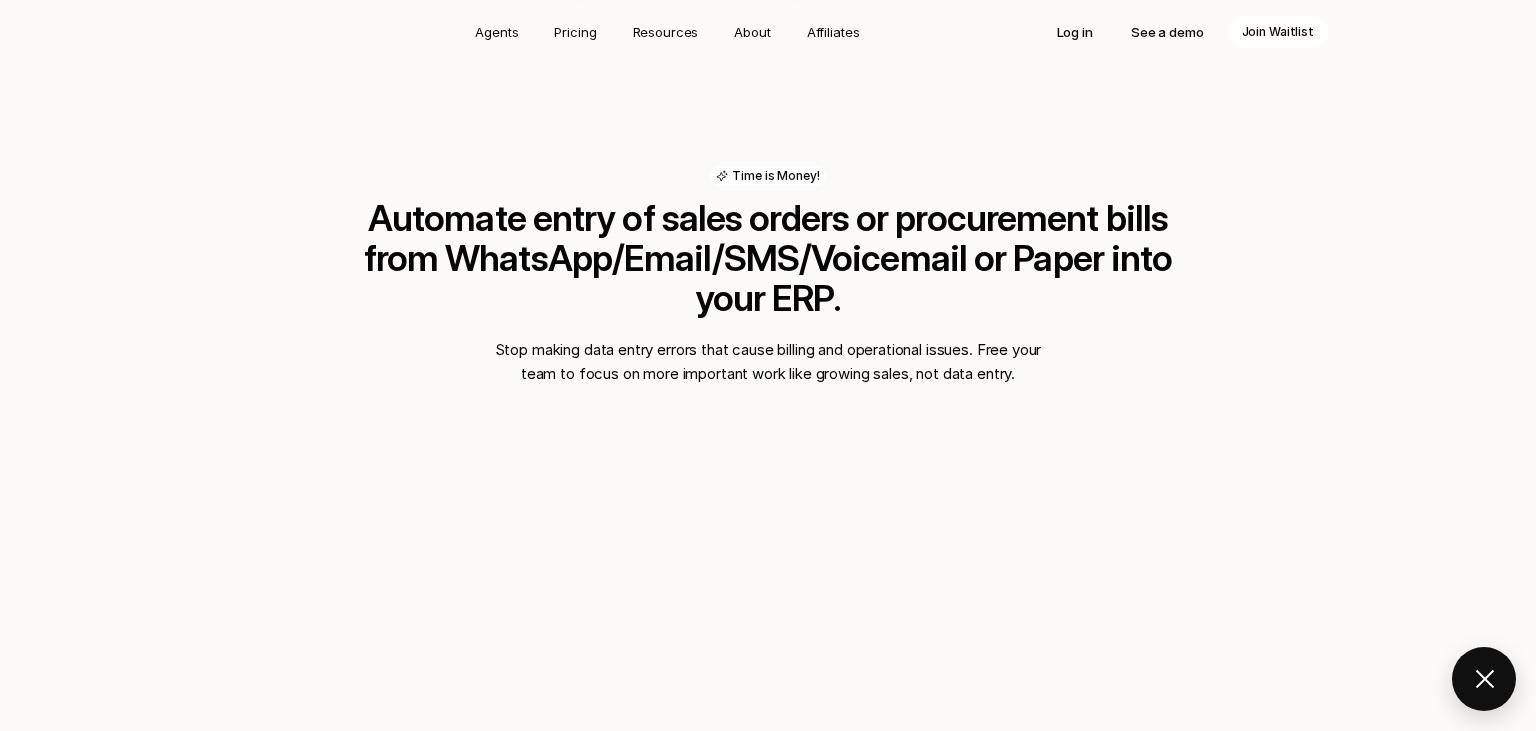 click on "Stop making data entry errors that cause billing and operational issues. Free your team to focus on more important work like growing sales, not data entry." at bounding box center (768, 362) 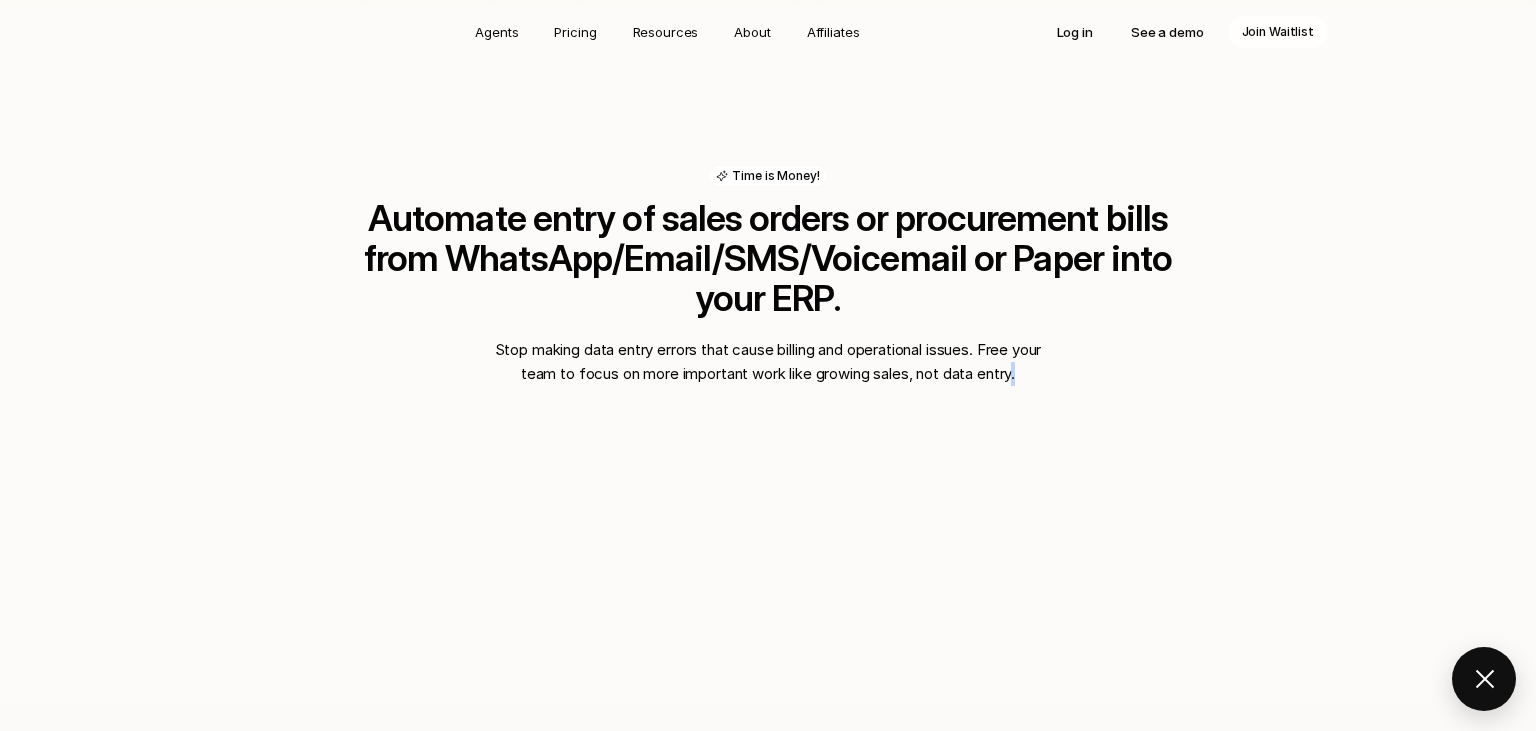 click on "Stop making data entry errors that cause billing and operational issues. Free your team to focus on more important work like growing sales, not data entry." at bounding box center (768, 362) 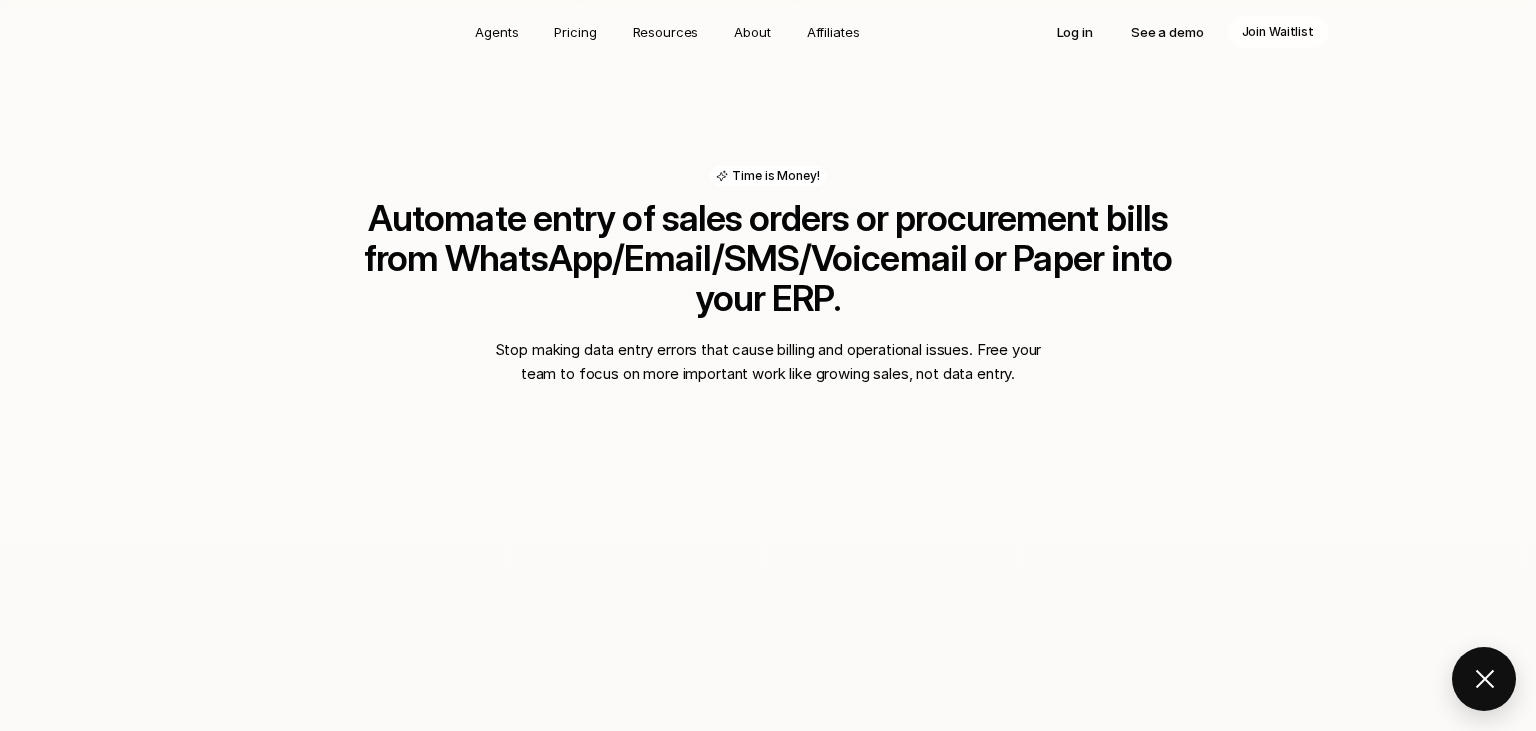 click on "Stop making data entry errors that cause billing and operational issues. Free your team to focus on more important work like growing sales, not data entry." at bounding box center [768, 362] 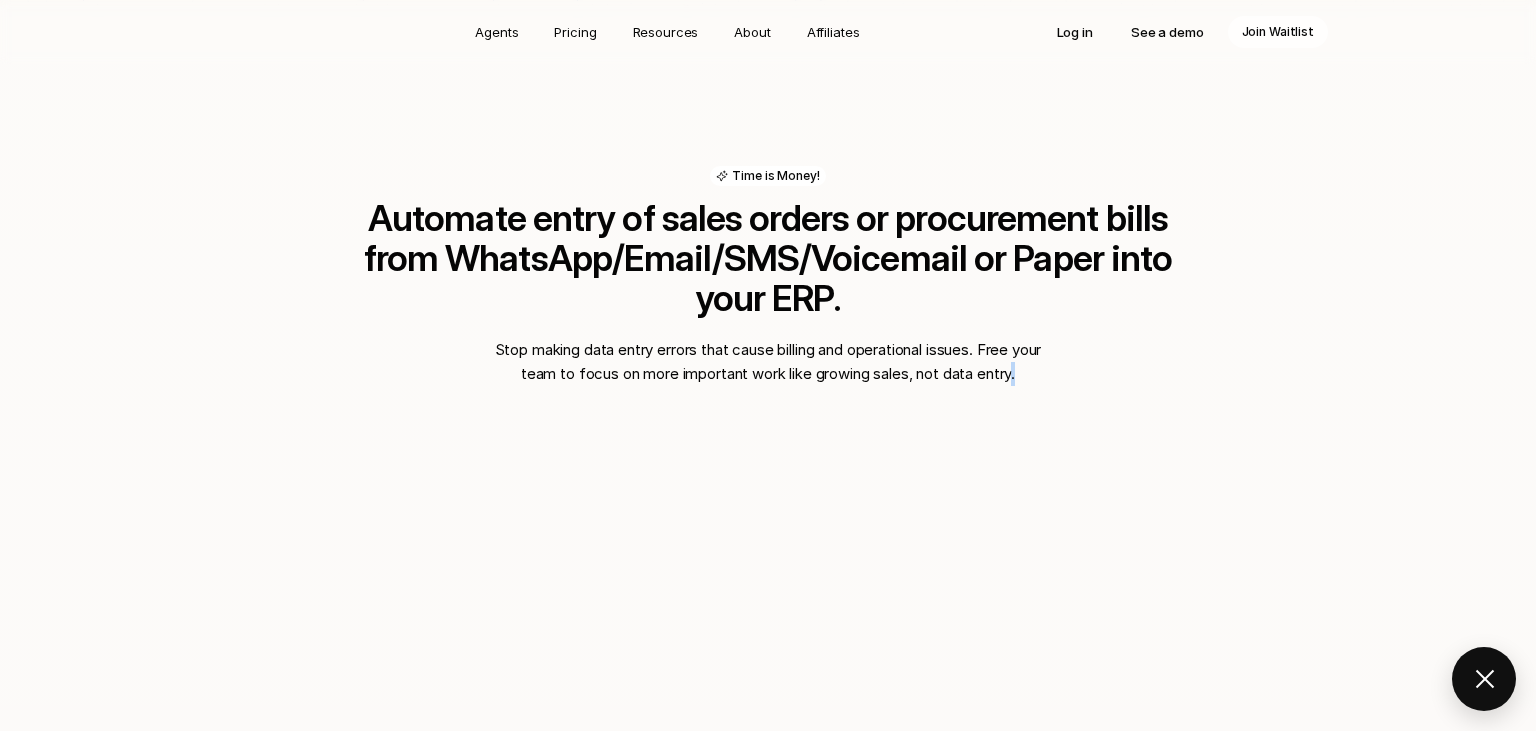 click on "Stop making data entry errors that cause billing and operational issues. Free your team to focus on more important work like growing sales, not data entry." at bounding box center [768, 362] 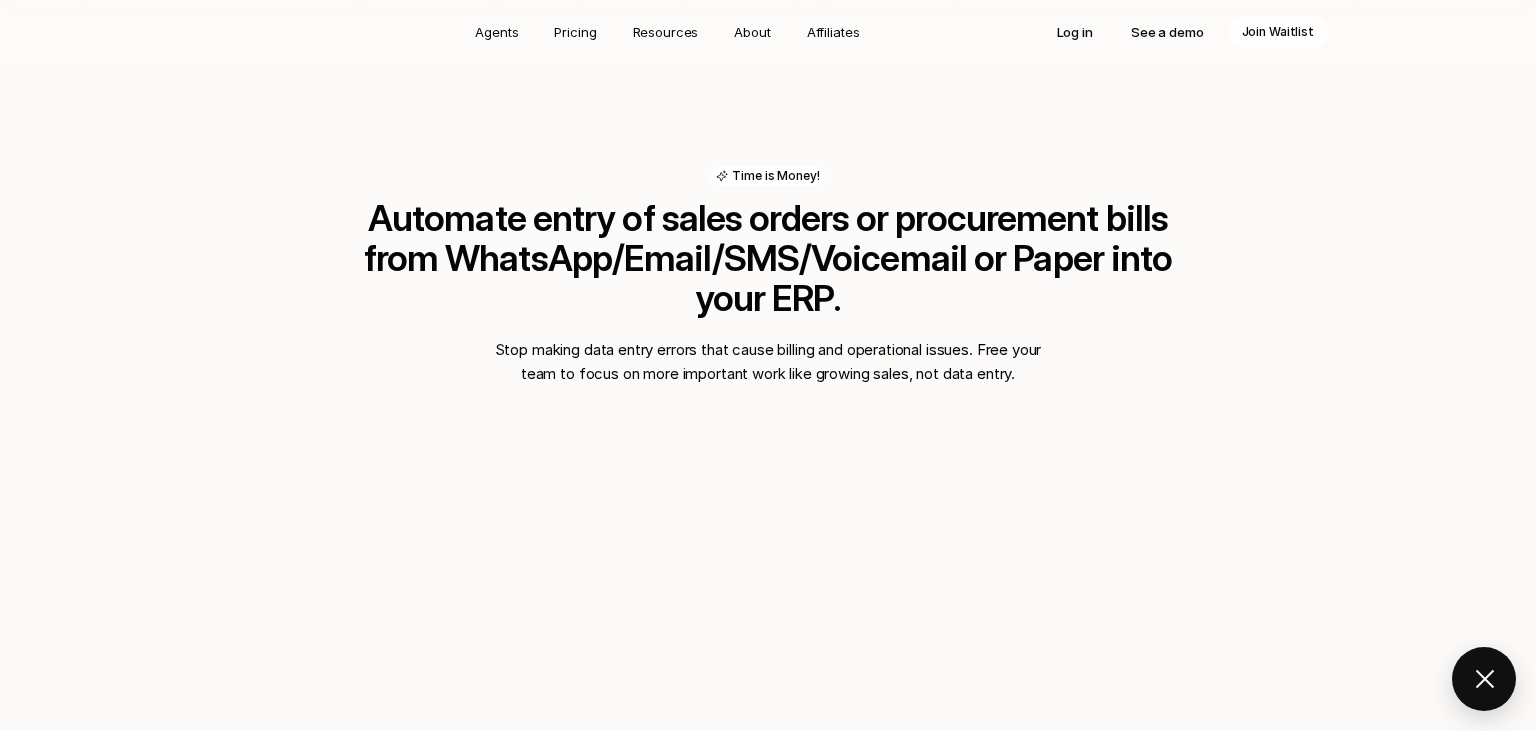 click on "Stop making data entry errors that cause billing and operational issues. Free your team to focus on more important work like growing sales, not data entry." at bounding box center (768, 362) 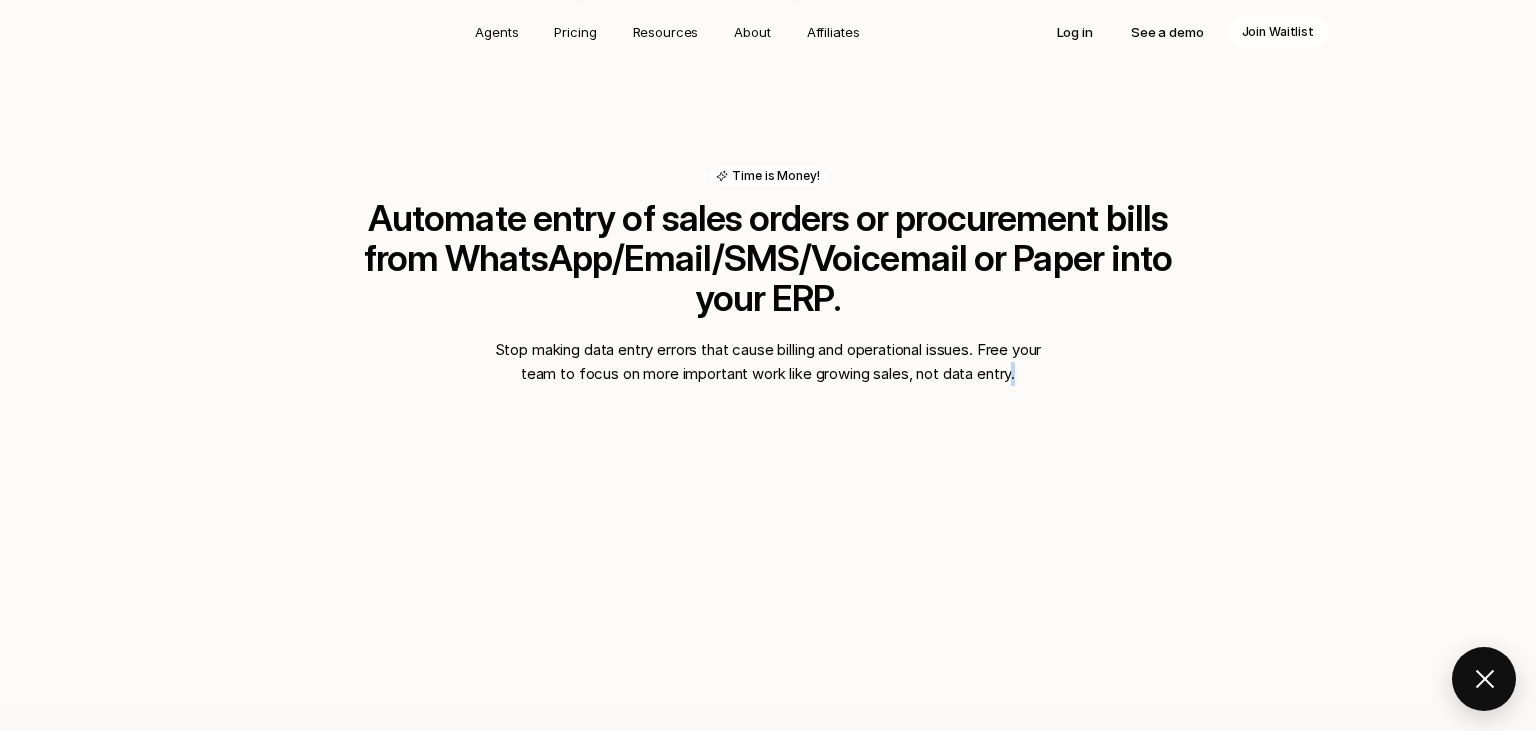 click on "Stop making data entry errors that cause billing and operational issues. Free your team to focus on more important work like growing sales, not data entry." at bounding box center [768, 362] 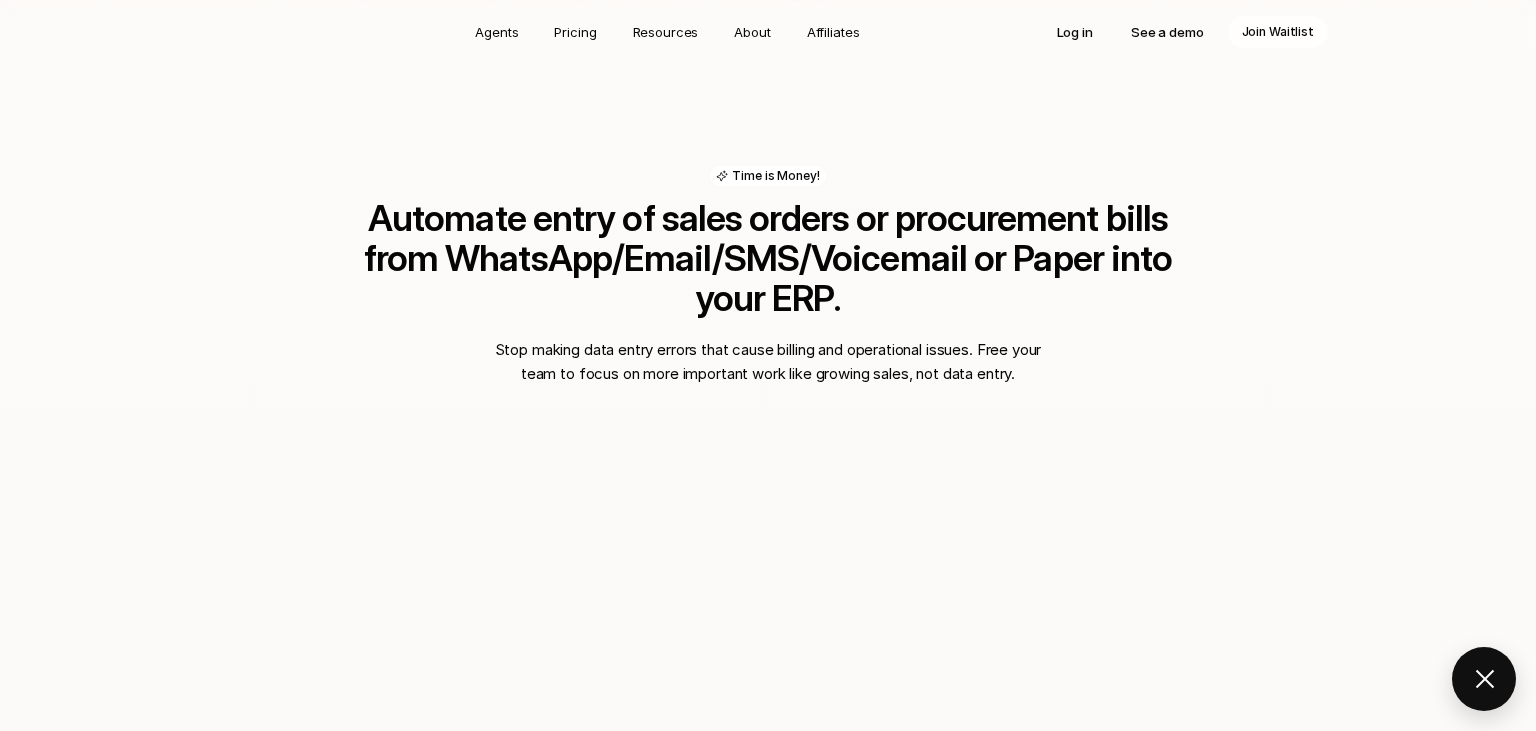 click on "Stop making data entry errors that cause billing and operational issues. Free your team to focus on more important work like growing sales, not data entry." at bounding box center [768, 362] 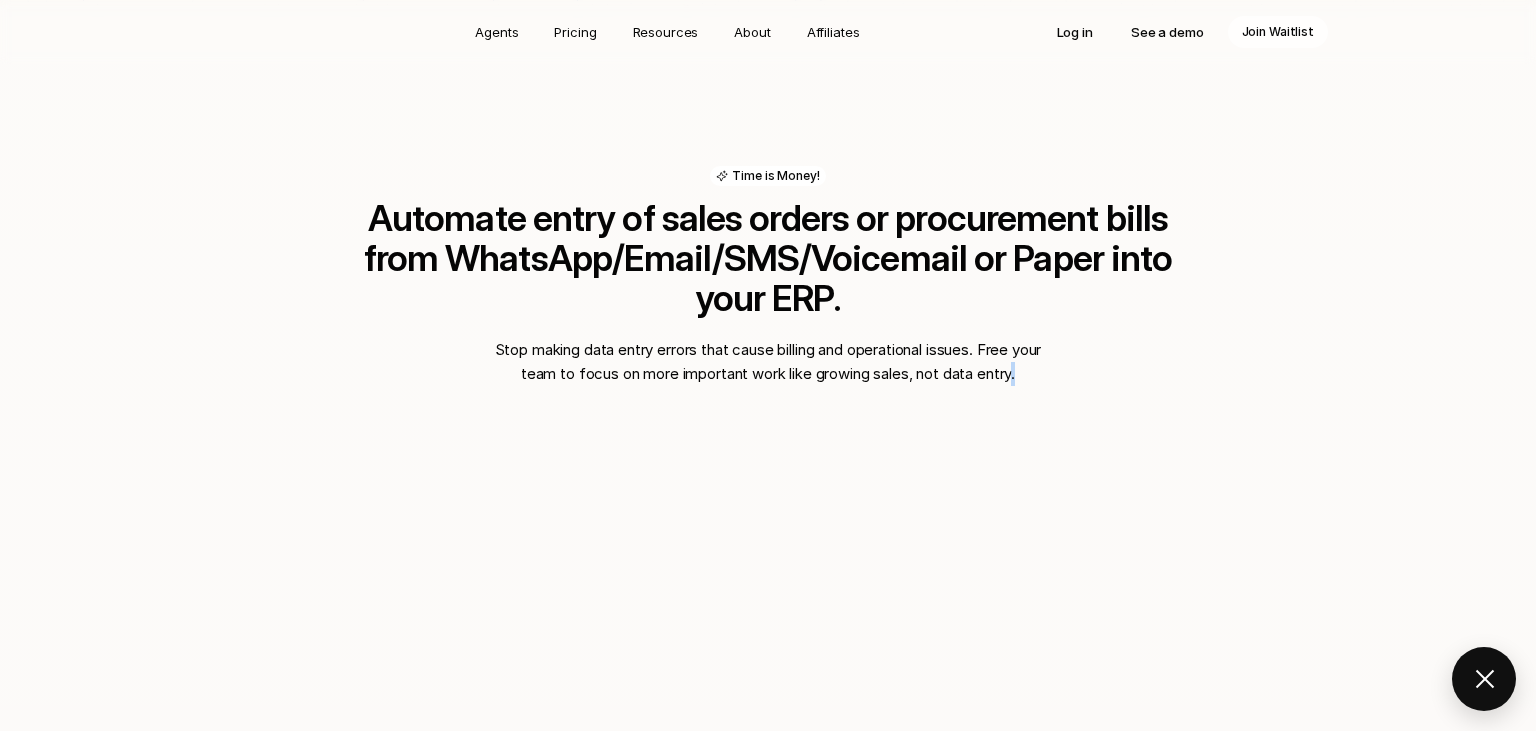click on "Stop making data entry errors that cause billing and operational issues. Free your team to focus on more important work like growing sales, not data entry." at bounding box center [768, 362] 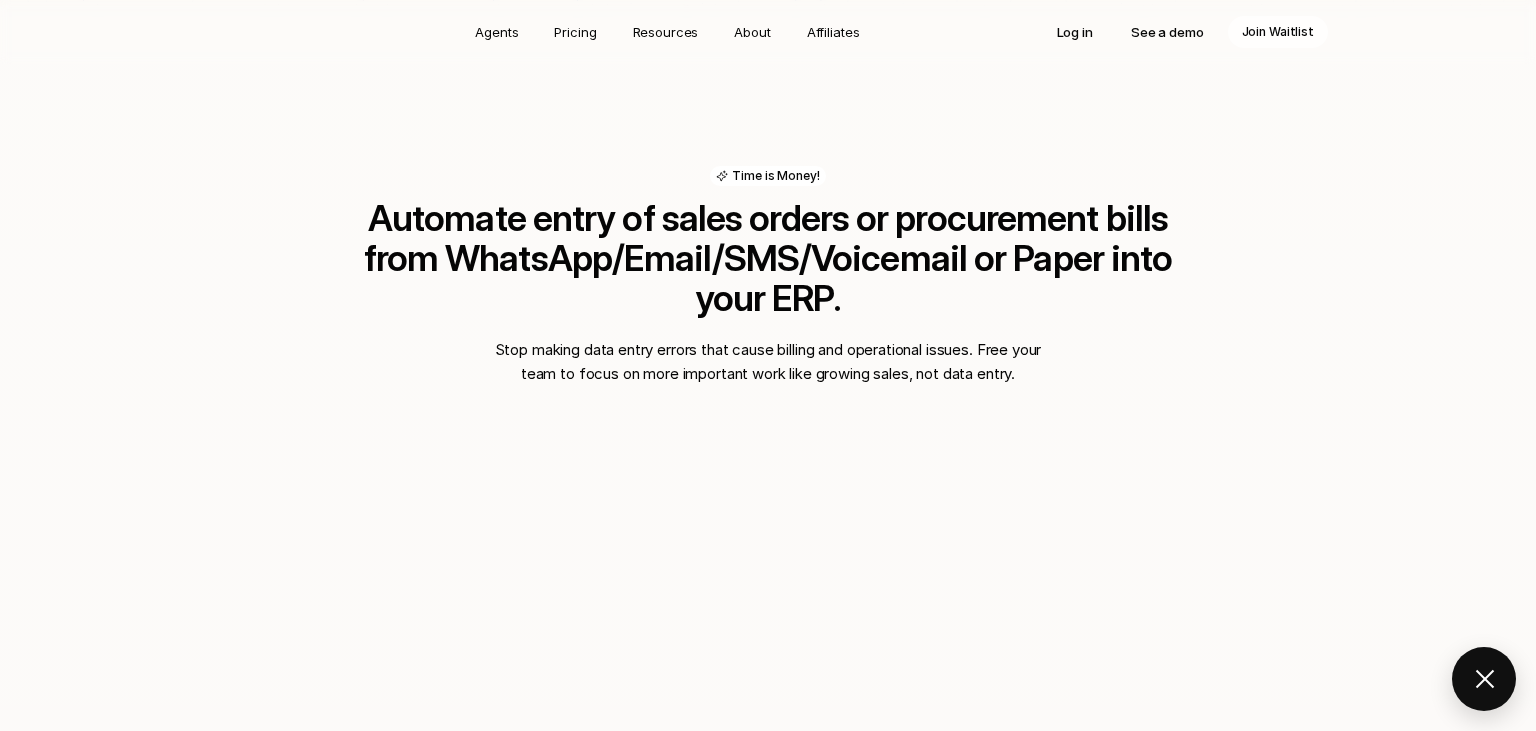 click on "Stop making data entry errors that cause billing and operational issues. Free your team to focus on more important work like growing sales, not data entry." at bounding box center (768, 362) 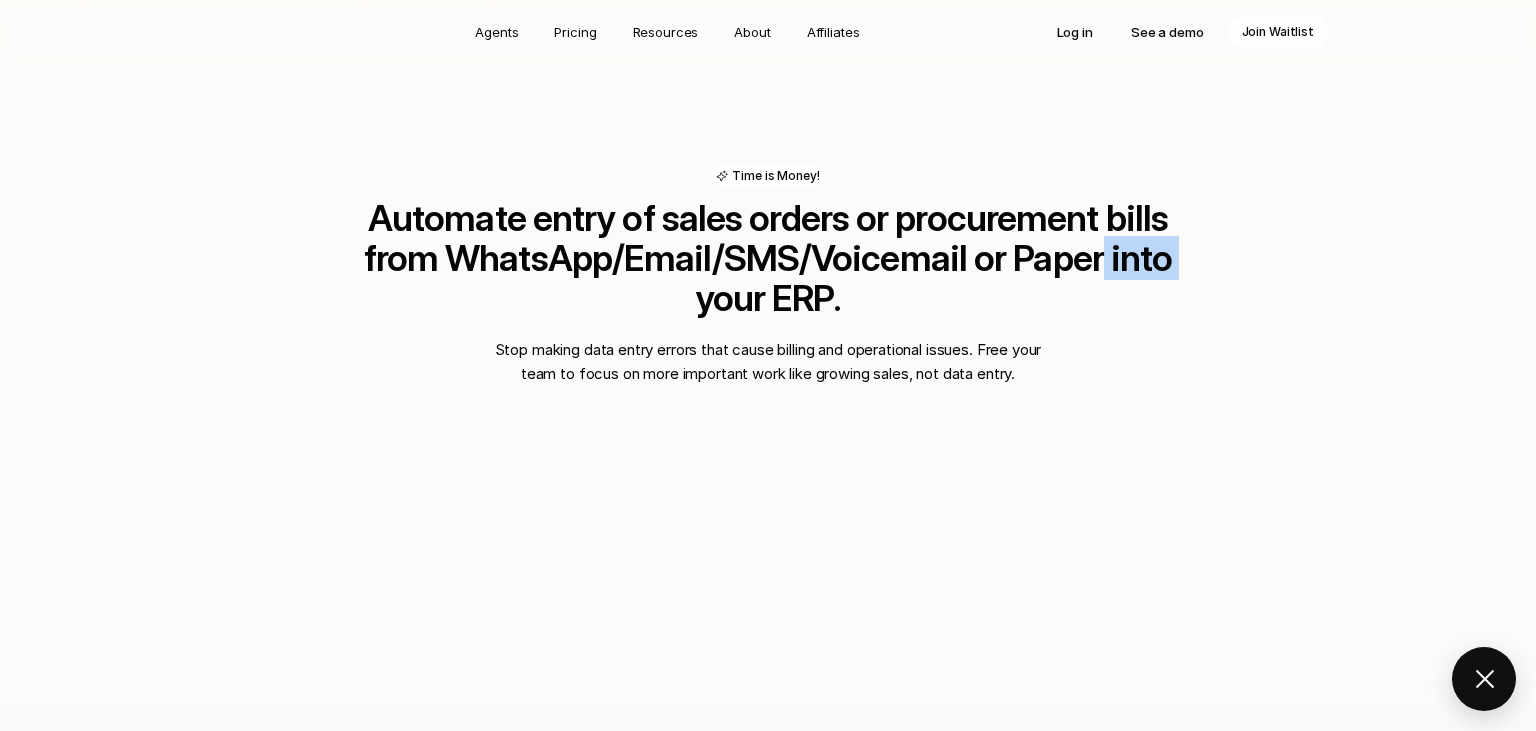 drag, startPoint x: 980, startPoint y: 250, endPoint x: 1062, endPoint y: 271, distance: 84.646324 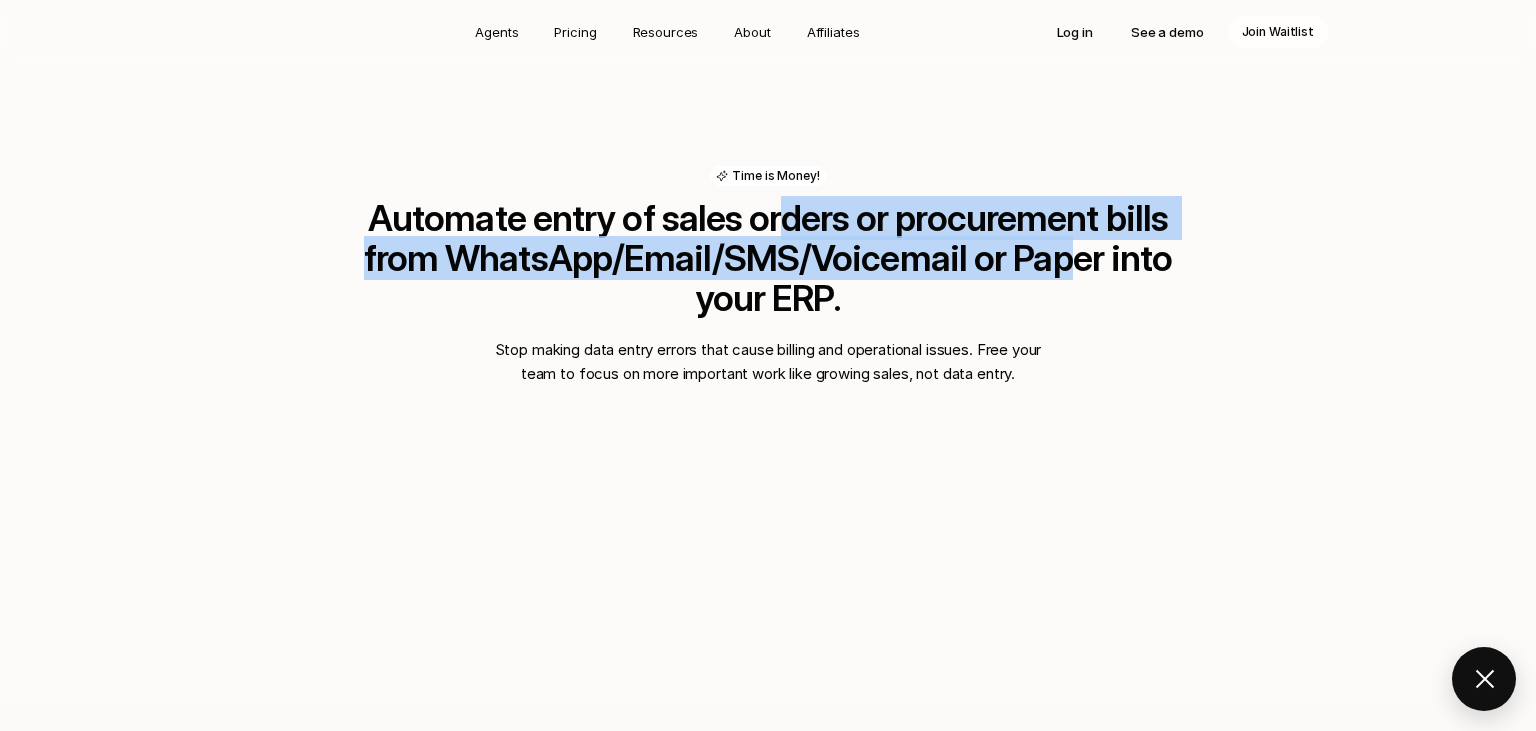 drag, startPoint x: 738, startPoint y: 222, endPoint x: 943, endPoint y: 268, distance: 210.0976 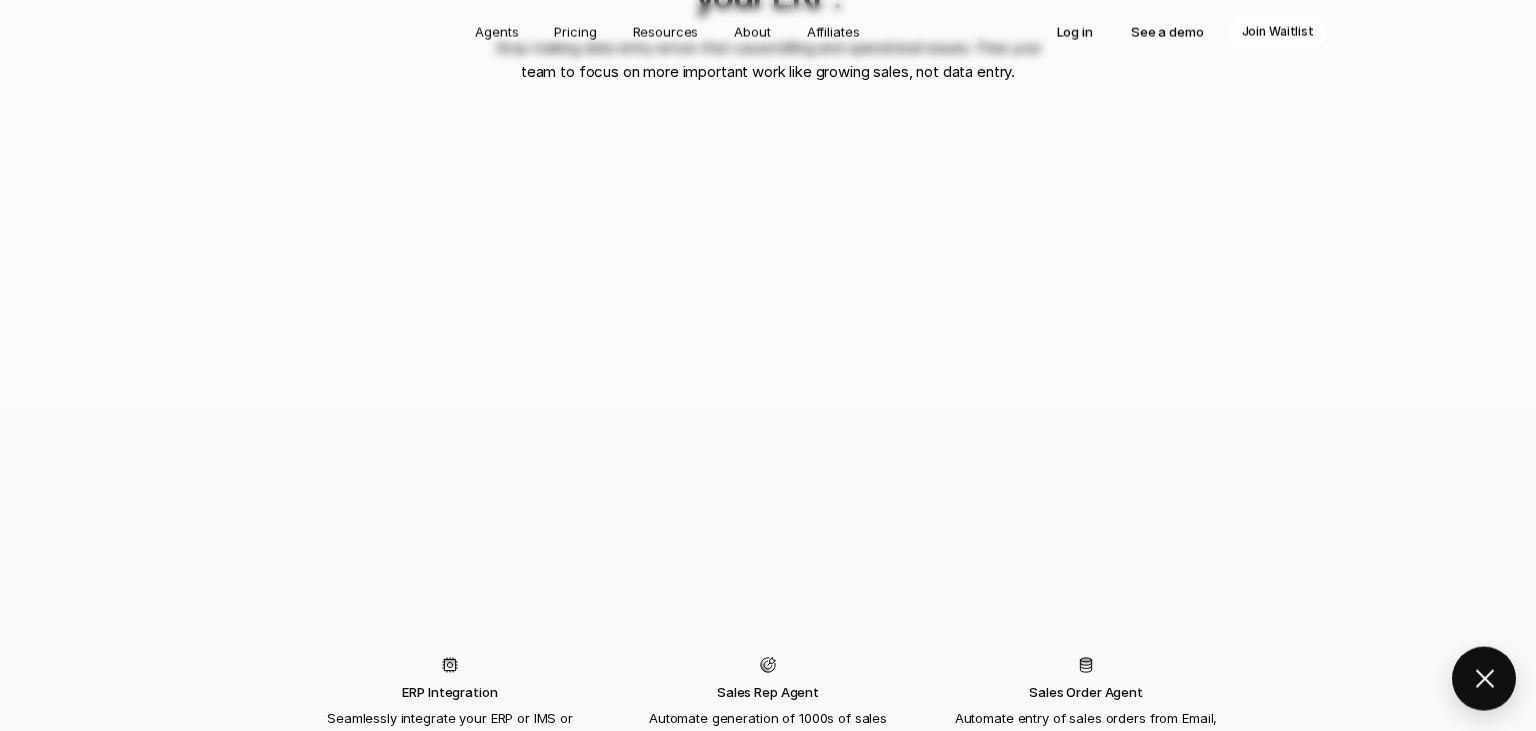 scroll, scrollTop: 1655, scrollLeft: 0, axis: vertical 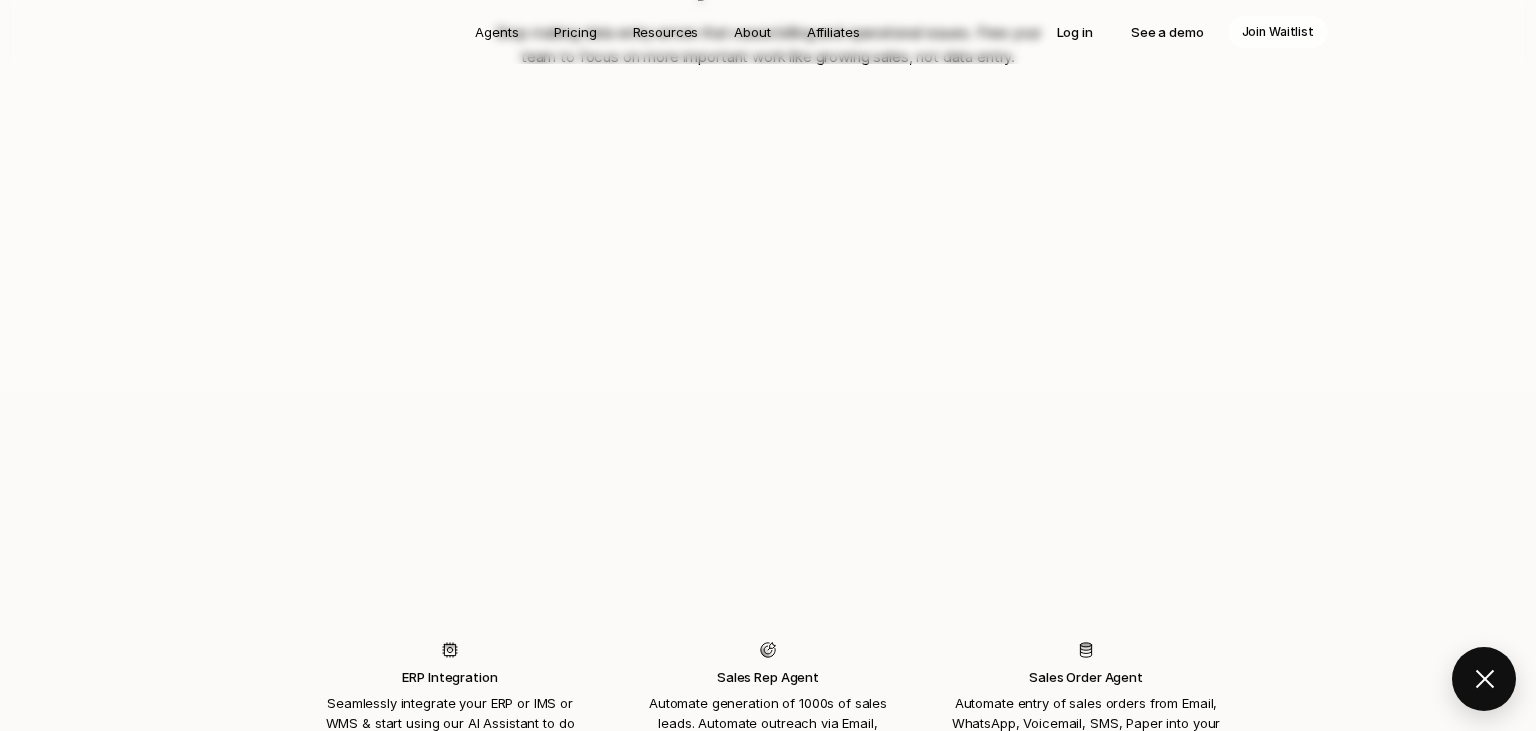 click on "Automate generation of 1000s of sales leads. Automate outreach via Email, WhatsApp, or AI-Voice phone calls to qualify sales leads." at bounding box center [768, 733] 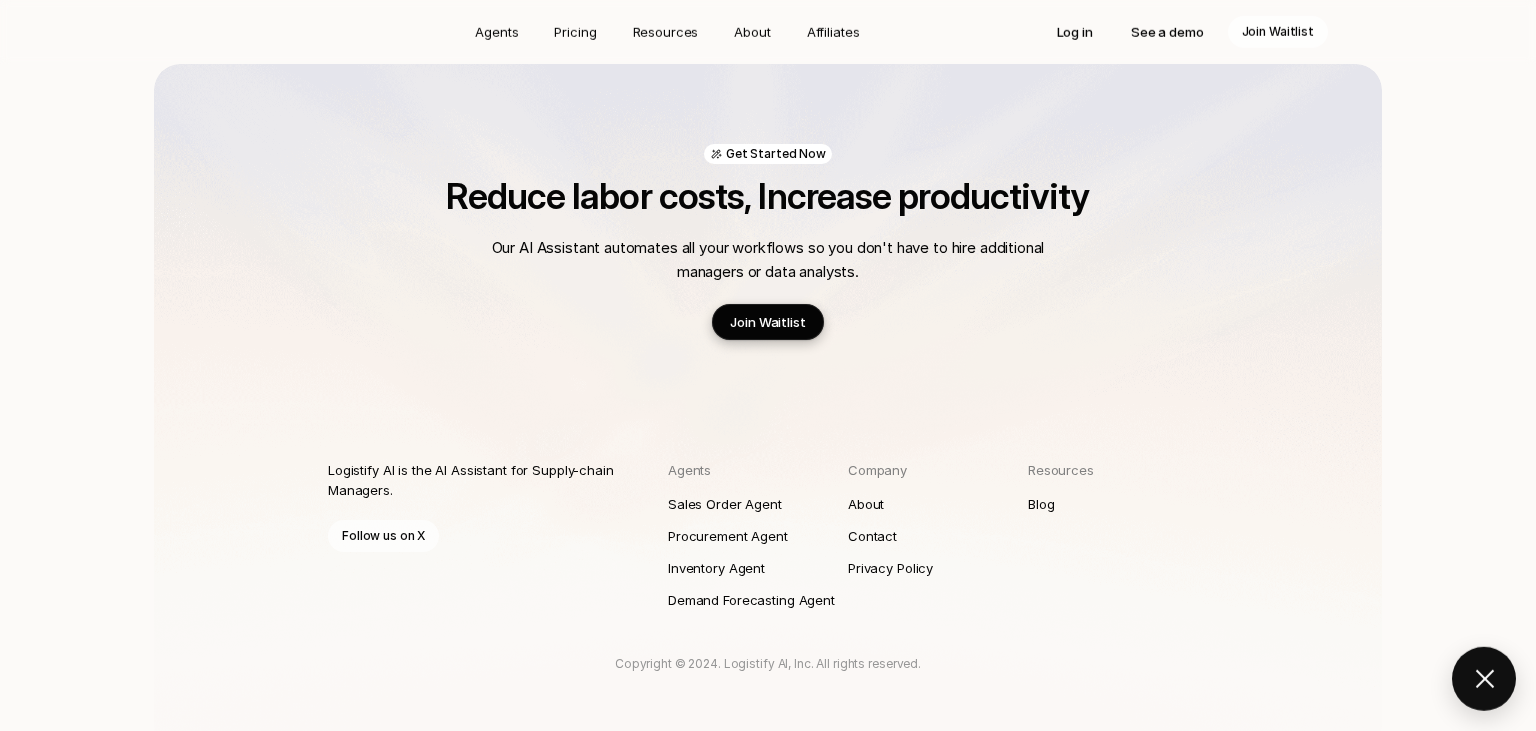 scroll, scrollTop: 5720, scrollLeft: 0, axis: vertical 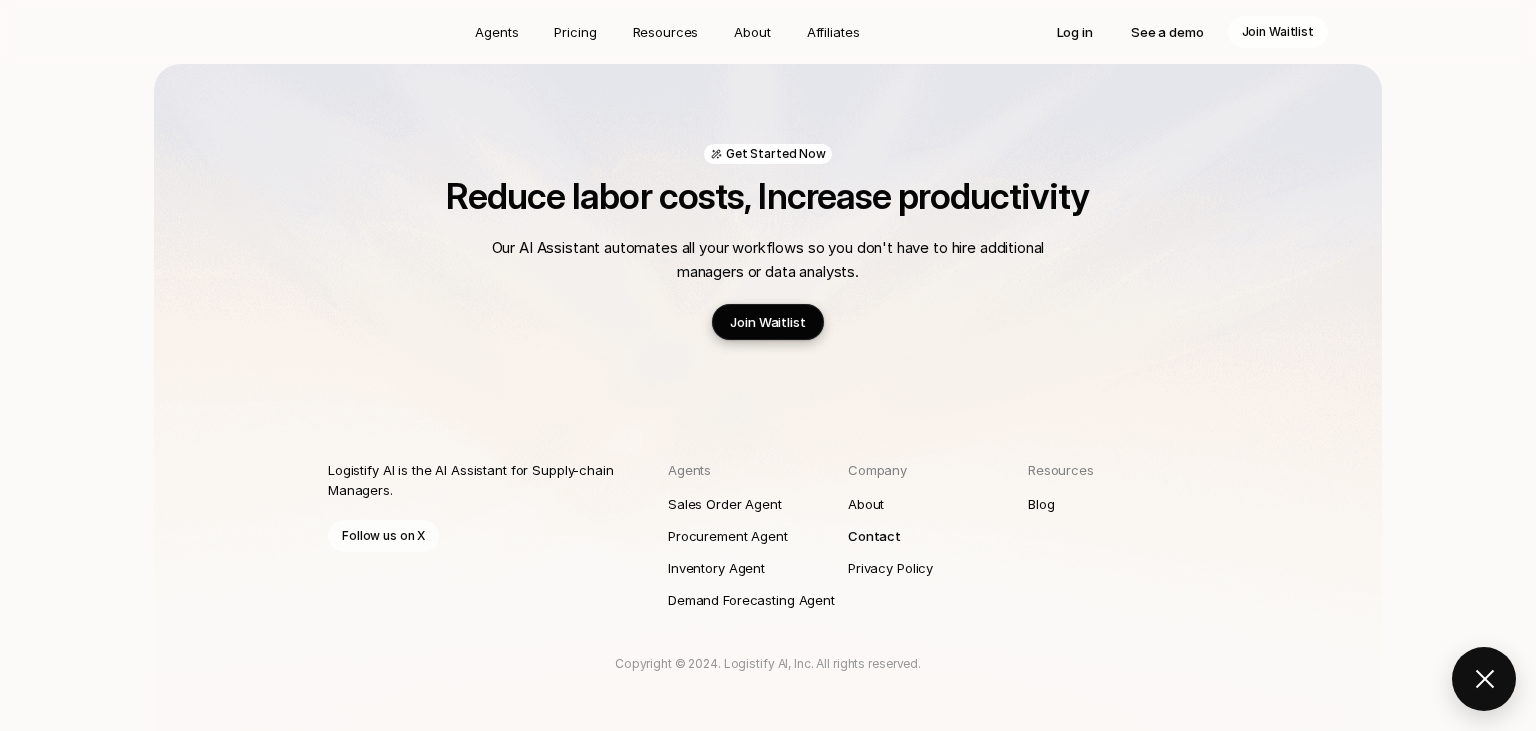 click on "Contact" at bounding box center [874, 536] 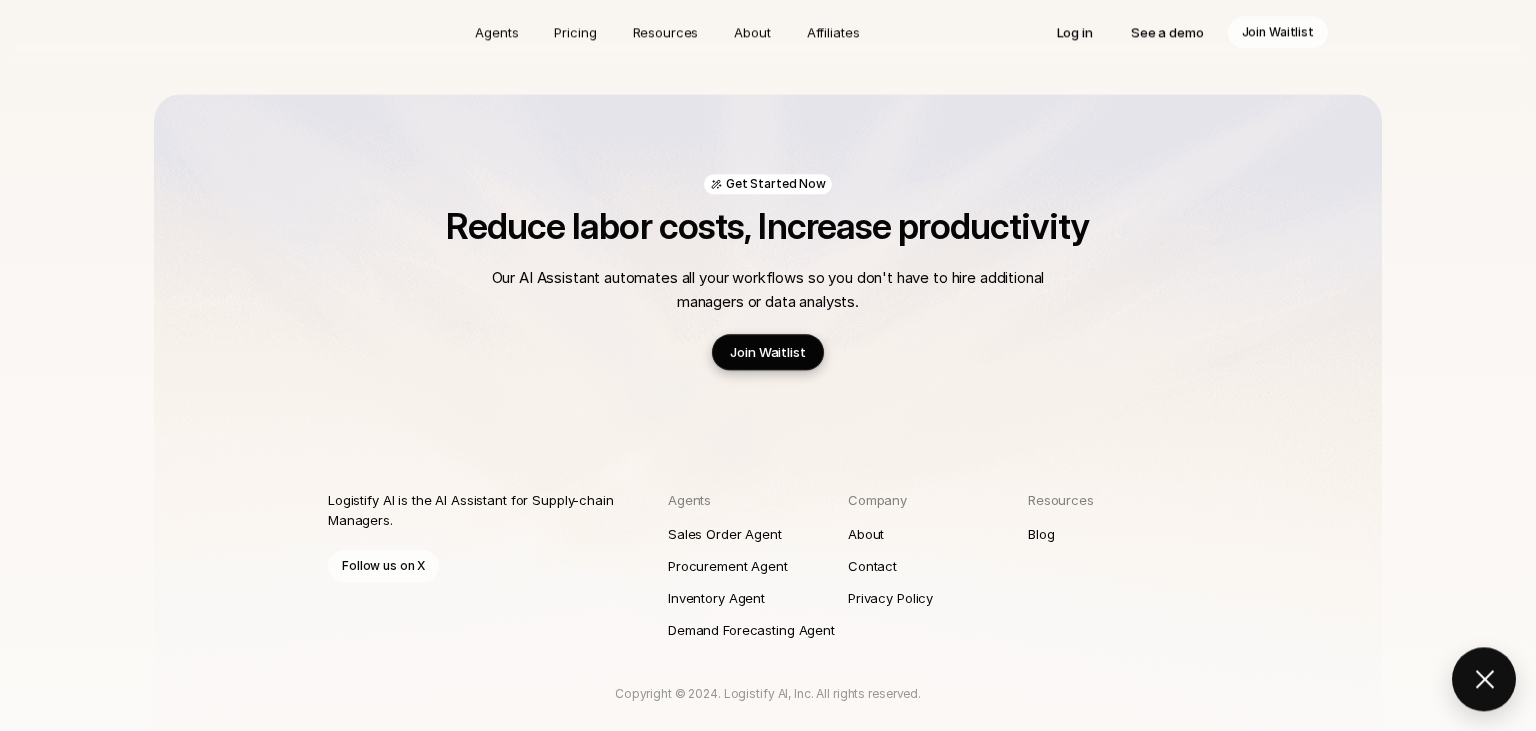 scroll, scrollTop: 667, scrollLeft: 0, axis: vertical 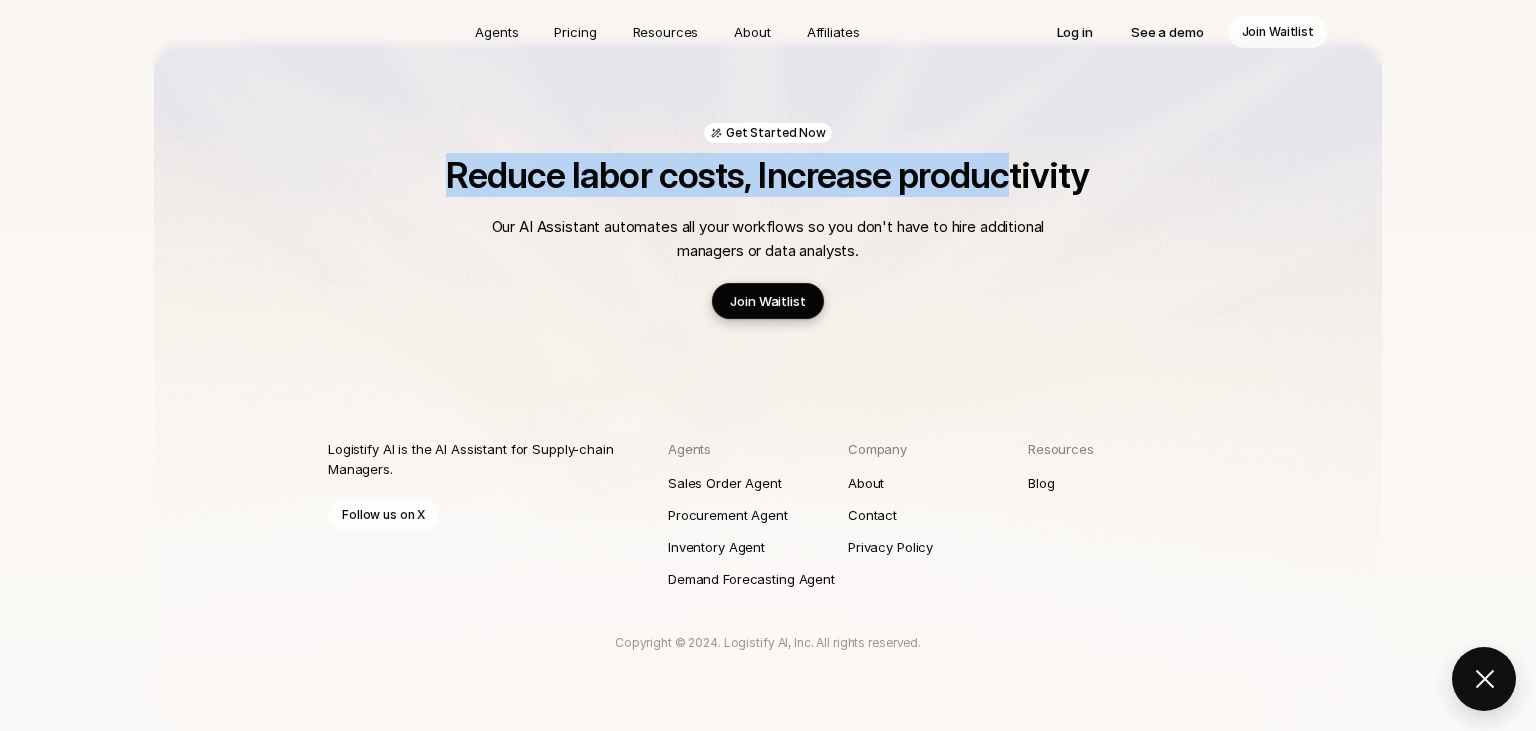 drag, startPoint x: 456, startPoint y: 171, endPoint x: 1011, endPoint y: 182, distance: 555.109 